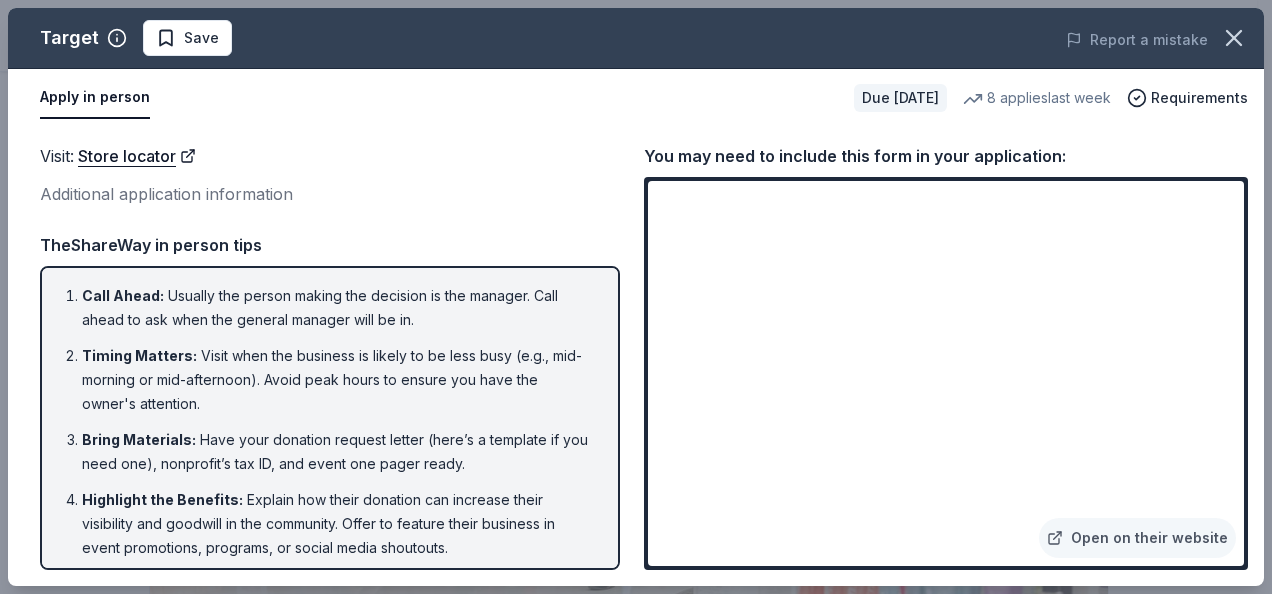 scroll, scrollTop: 600, scrollLeft: 0, axis: vertical 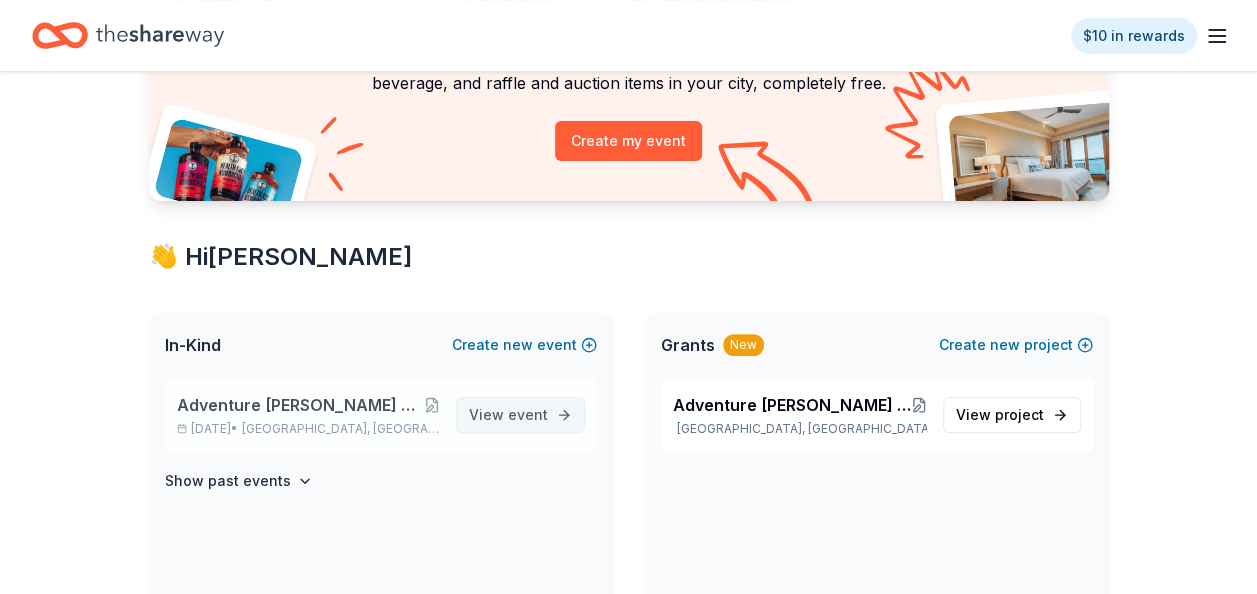 click on "event" at bounding box center [528, 414] 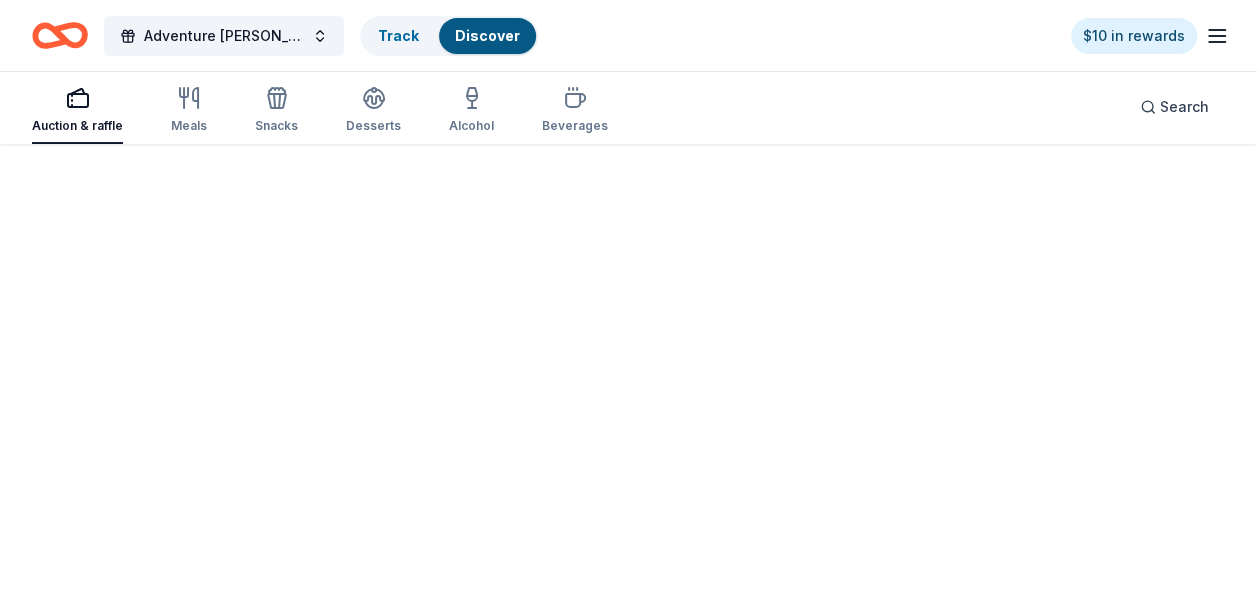 scroll, scrollTop: 0, scrollLeft: 0, axis: both 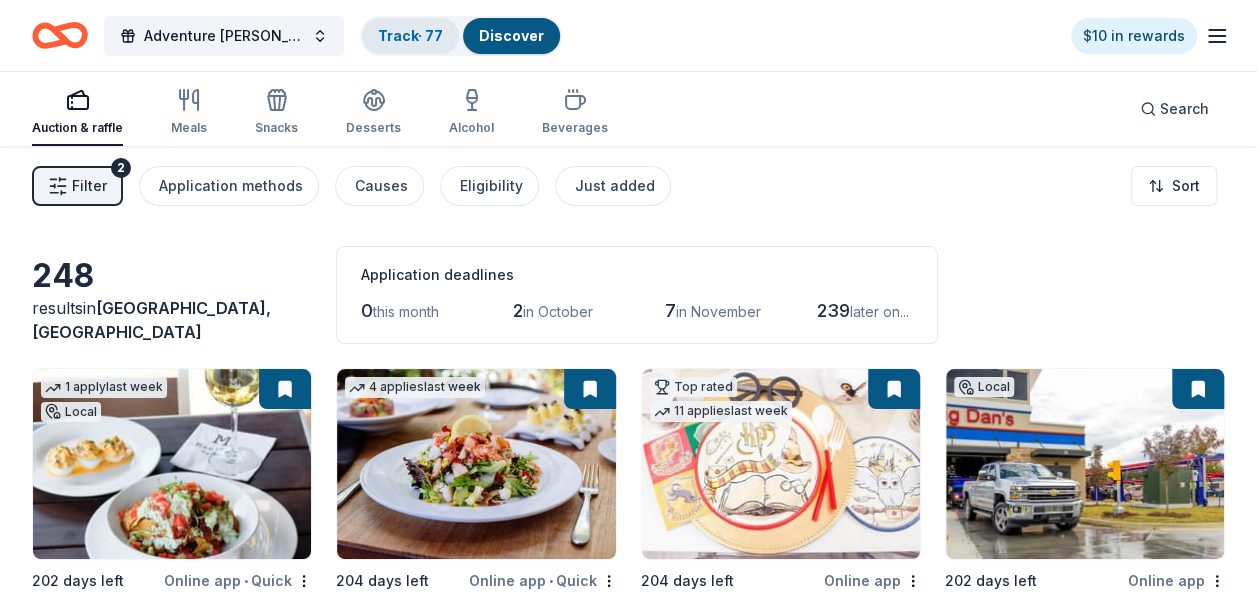 click on "Track  · 77" at bounding box center [410, 35] 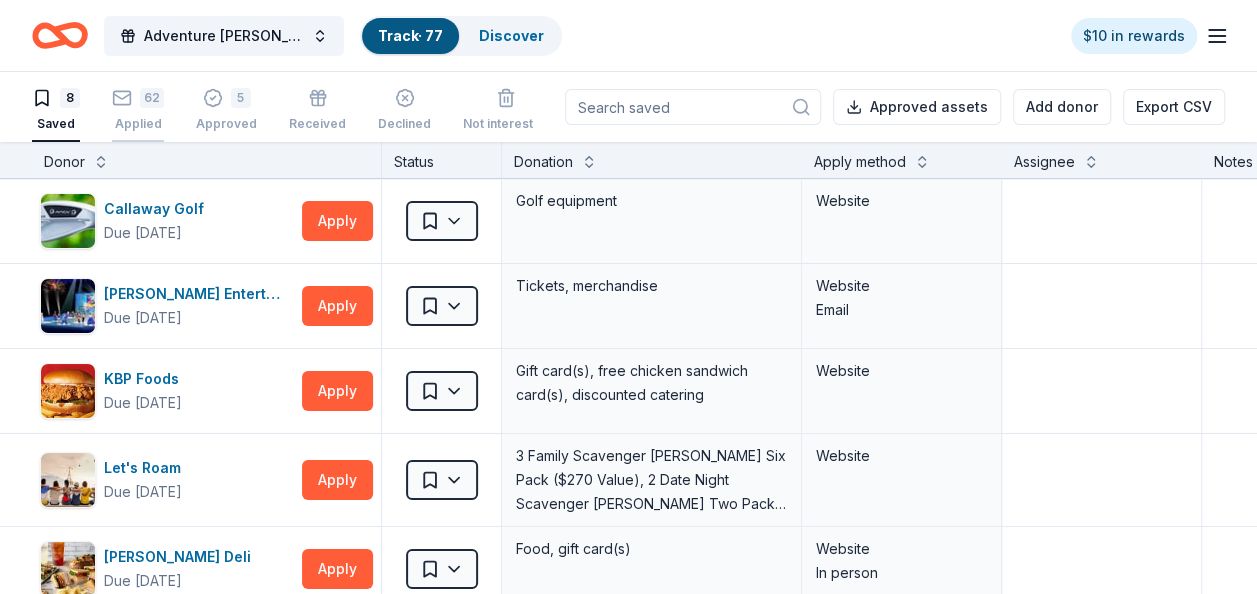 click on "62 Applied" at bounding box center (138, 110) 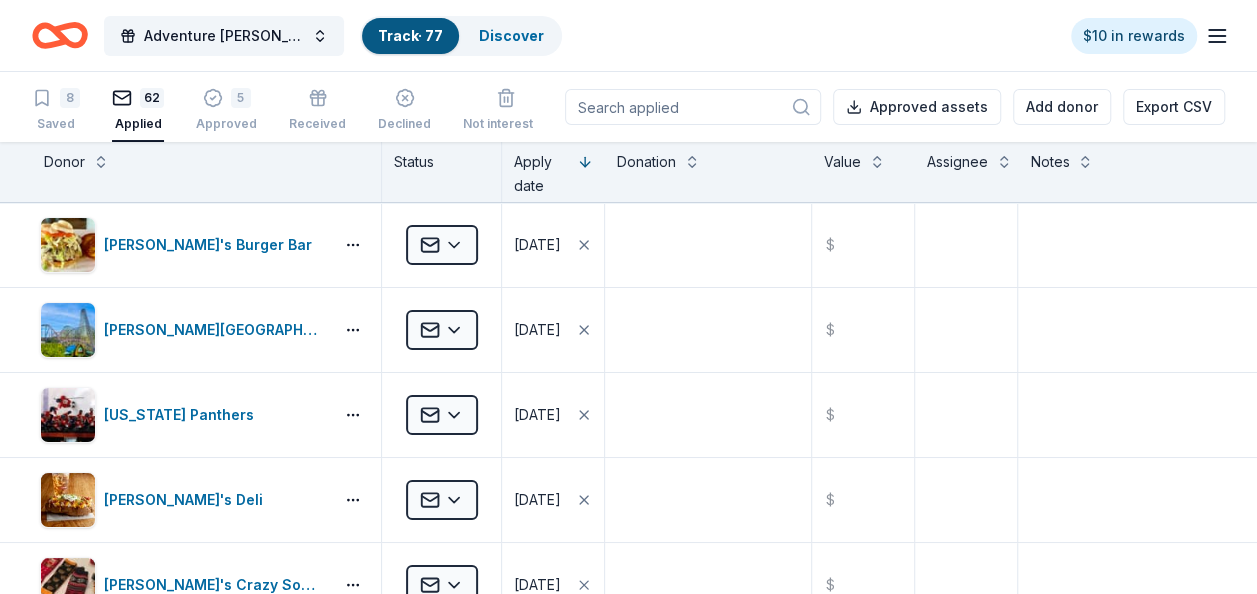 scroll, scrollTop: 0, scrollLeft: 0, axis: both 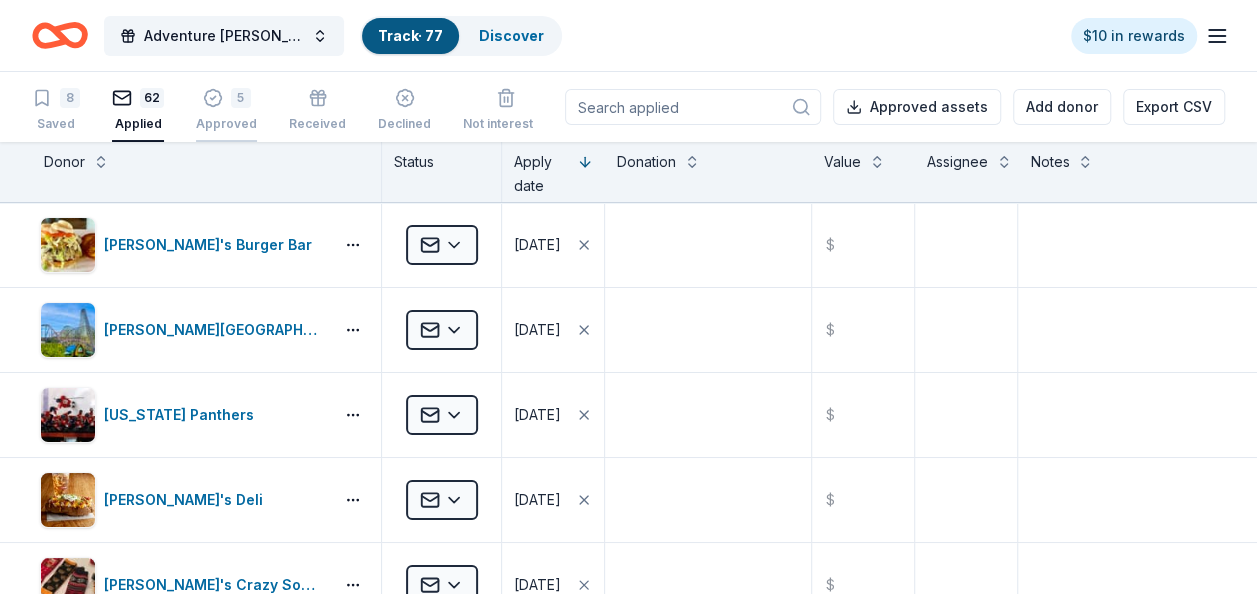 click on "5 Approved" at bounding box center (226, 110) 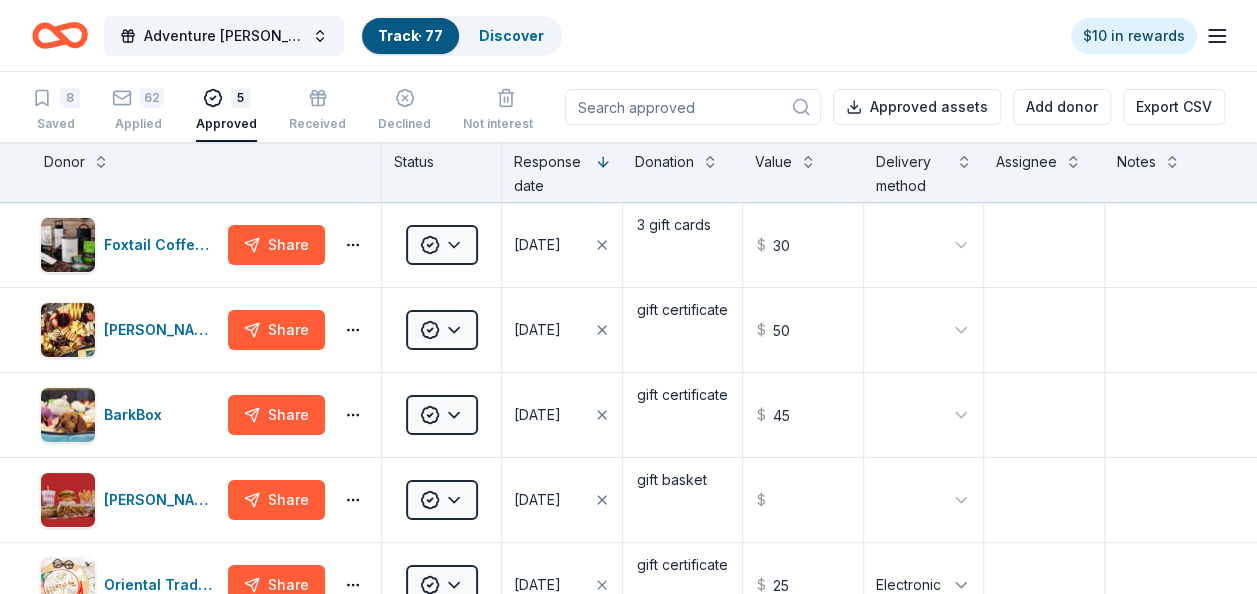 scroll, scrollTop: 0, scrollLeft: 0, axis: both 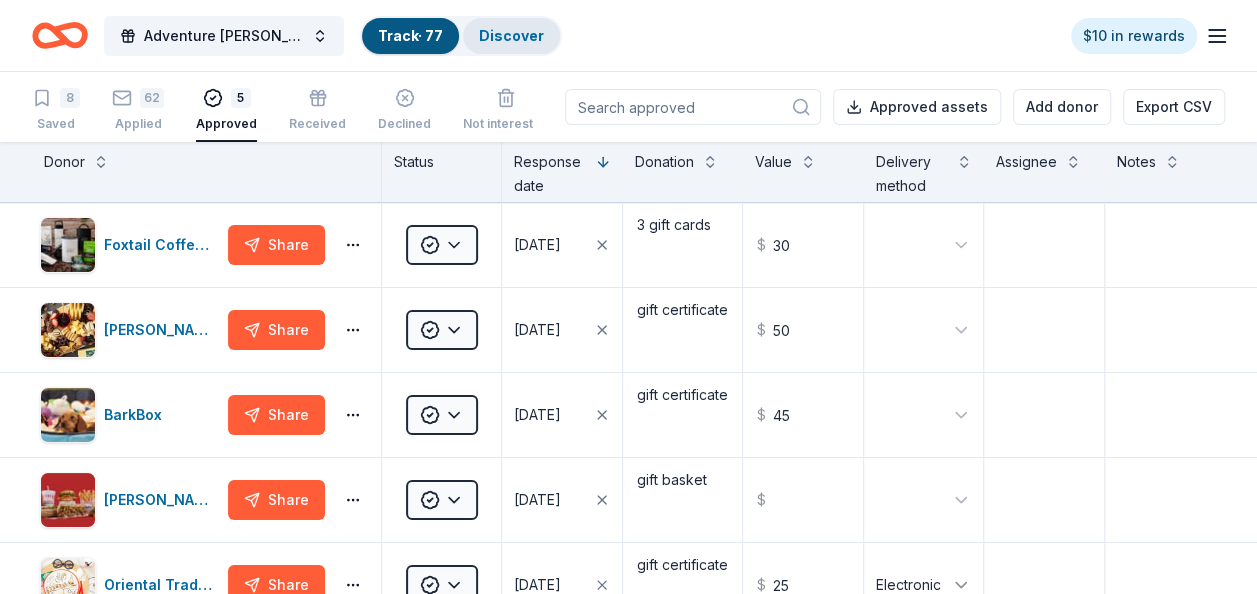 click on "Discover" at bounding box center (511, 35) 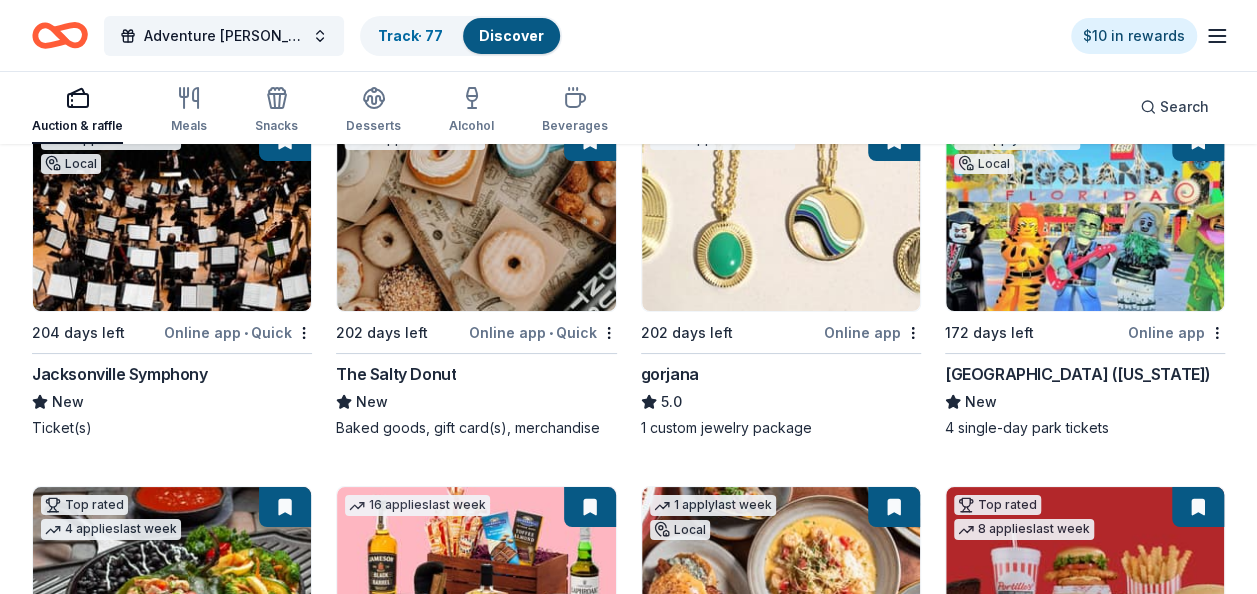 scroll, scrollTop: 4062, scrollLeft: 0, axis: vertical 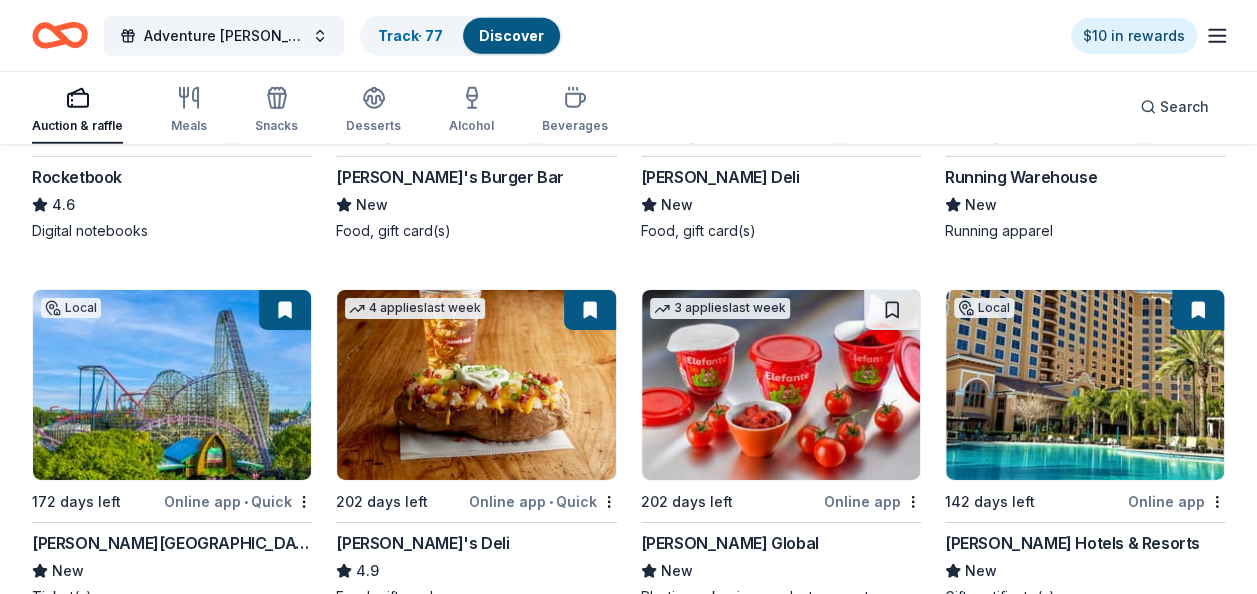 click at bounding box center [1198, 310] 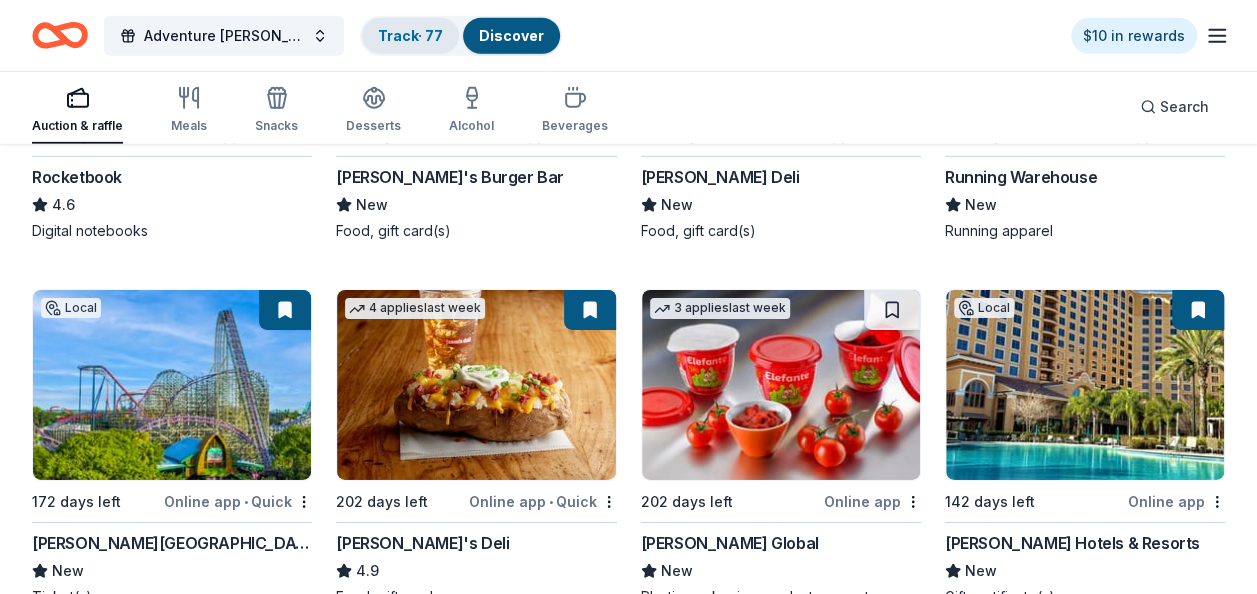 click on "Track  · 77" at bounding box center (410, 35) 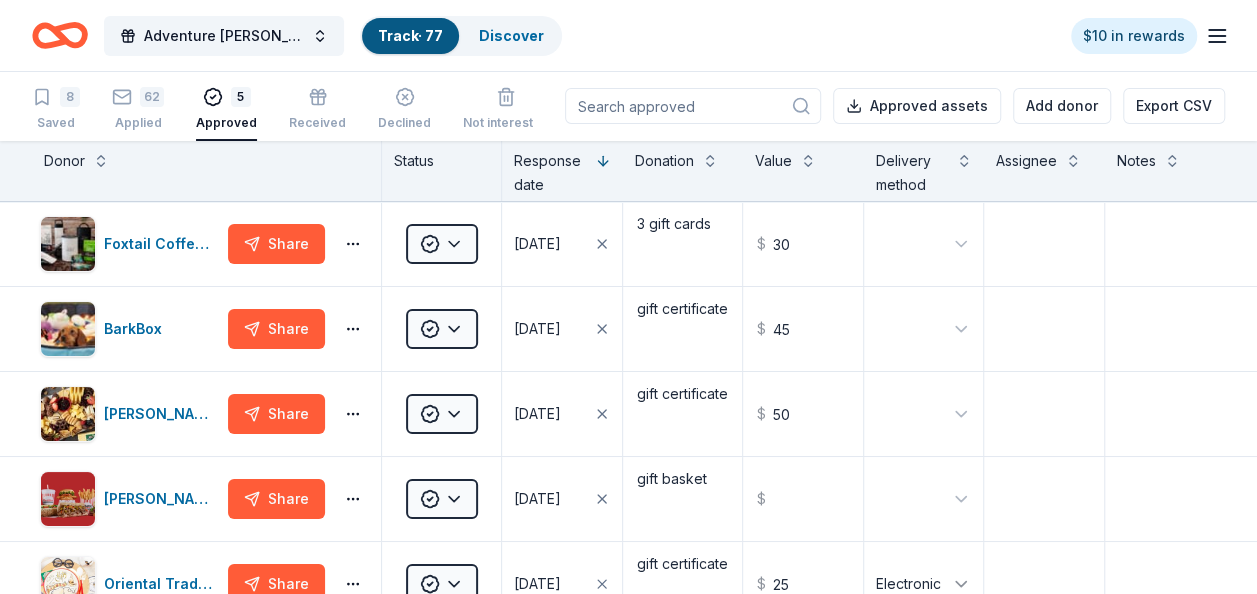 scroll, scrollTop: 0, scrollLeft: 0, axis: both 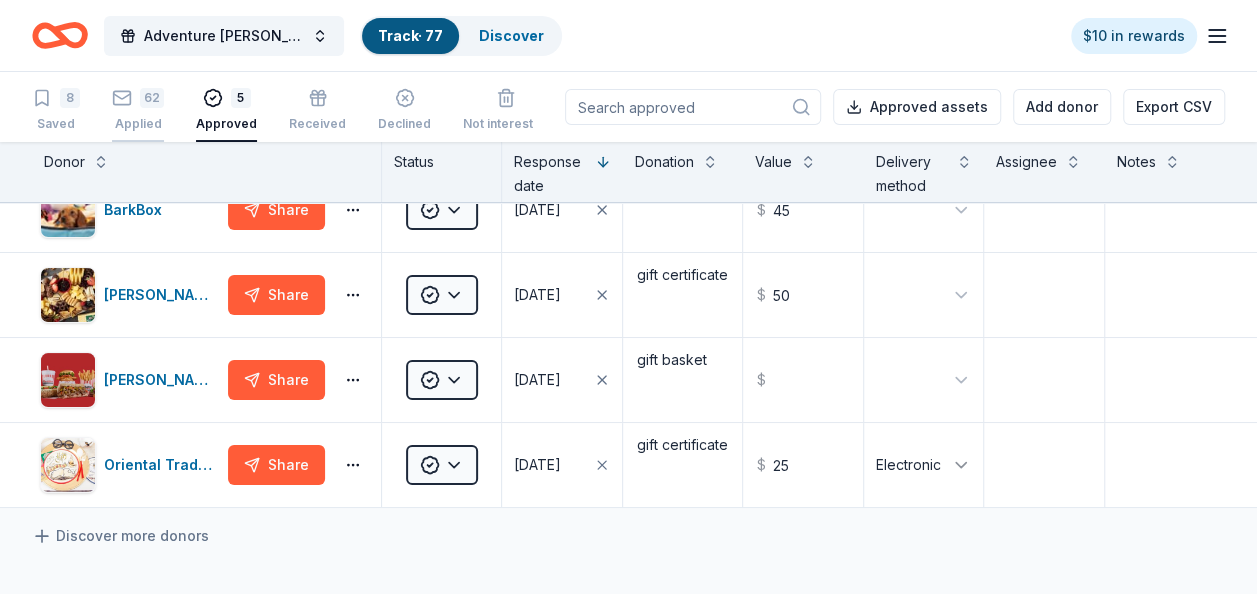 click on "62 Applied" at bounding box center (138, 110) 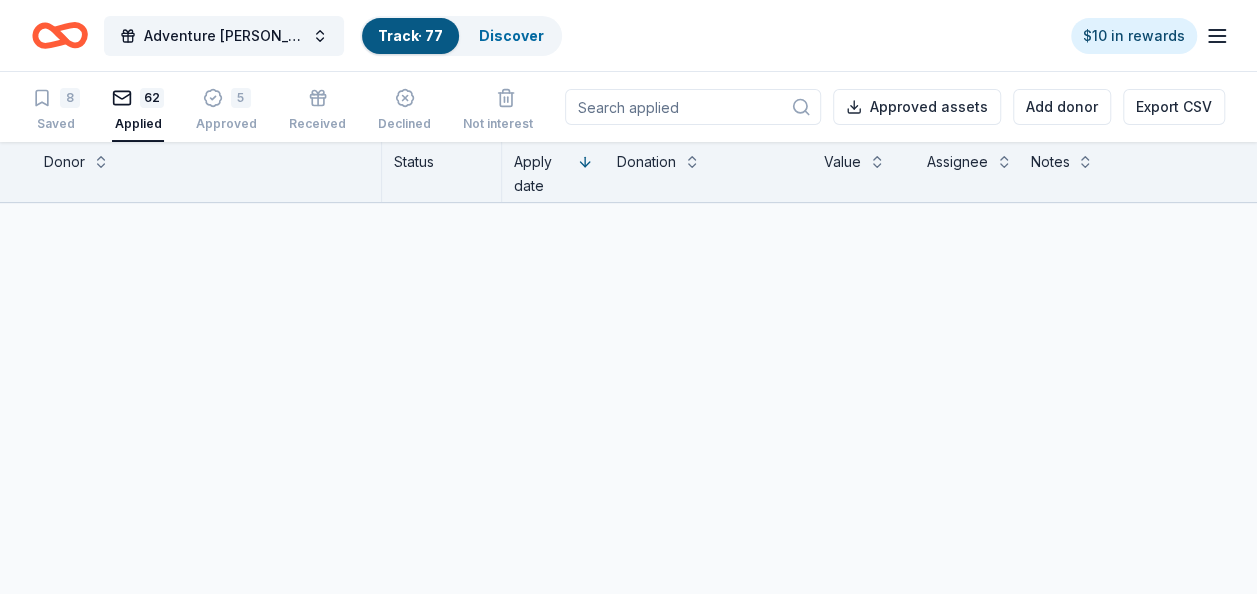 scroll, scrollTop: 4946, scrollLeft: 0, axis: vertical 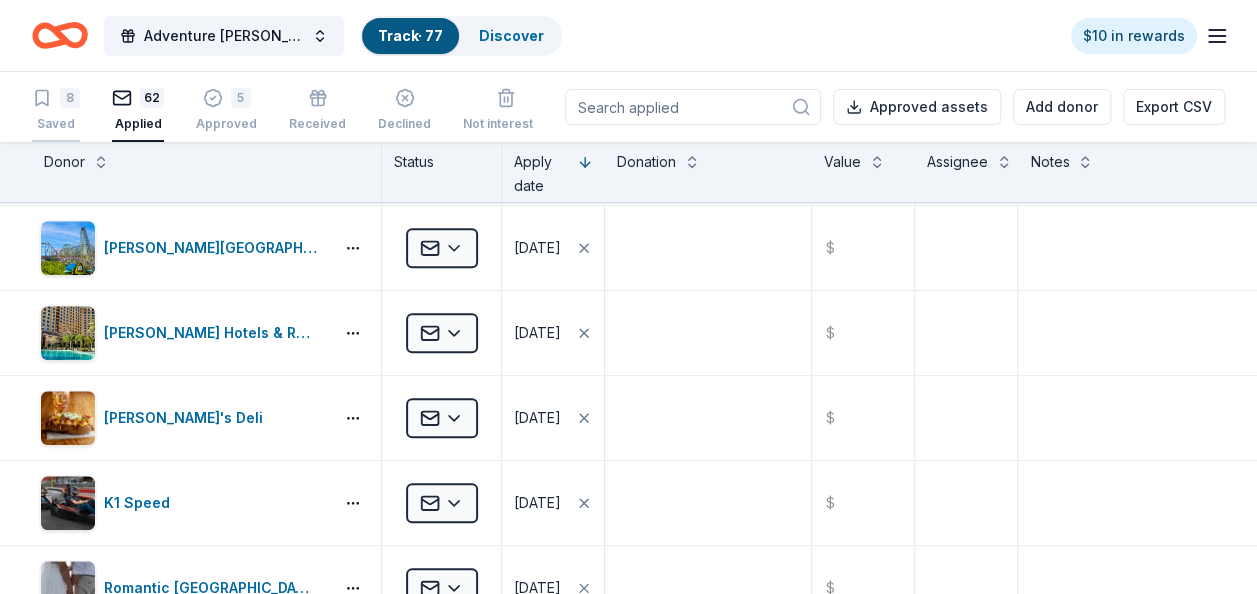 click on "8 Saved" at bounding box center (56, 110) 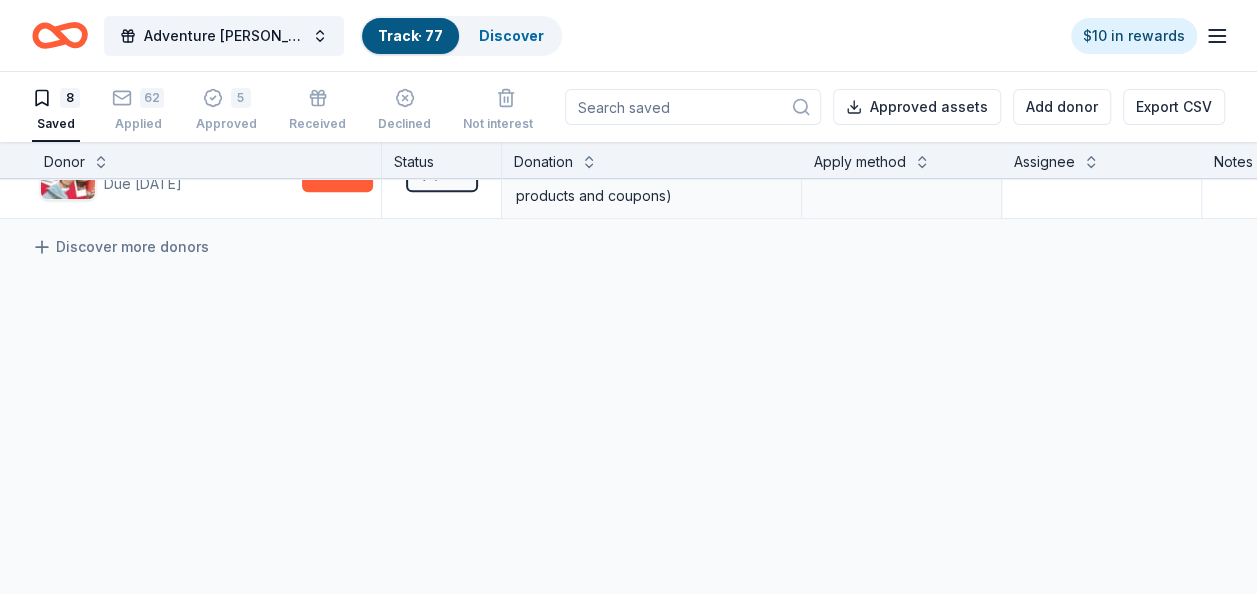 scroll, scrollTop: 668, scrollLeft: 0, axis: vertical 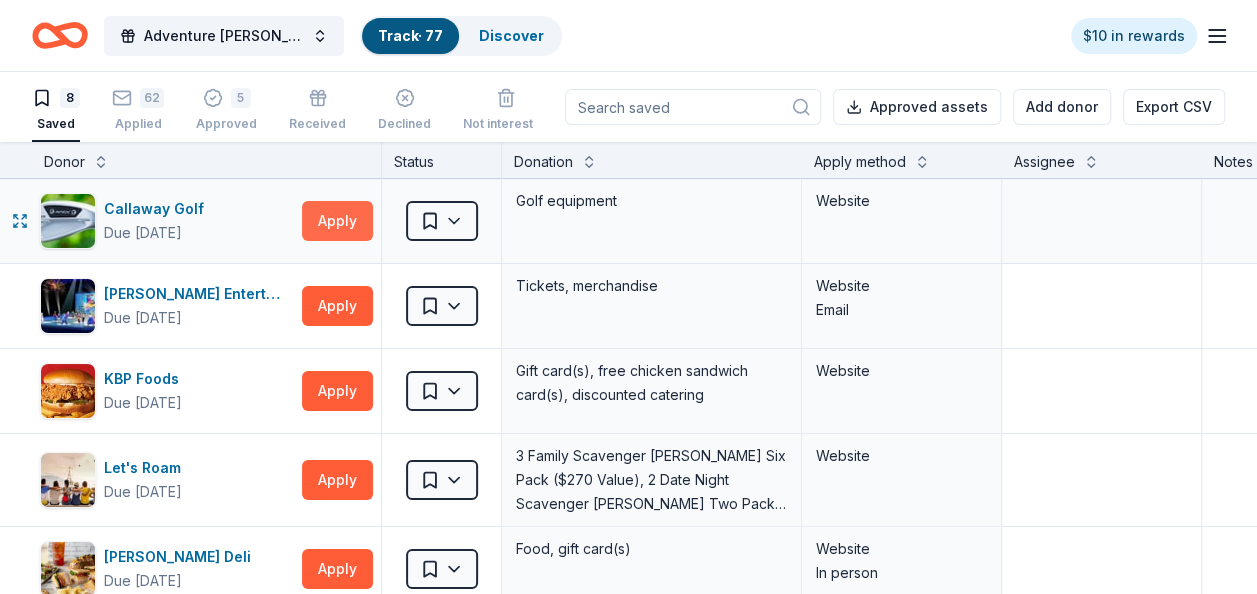 click on "Apply" at bounding box center [337, 221] 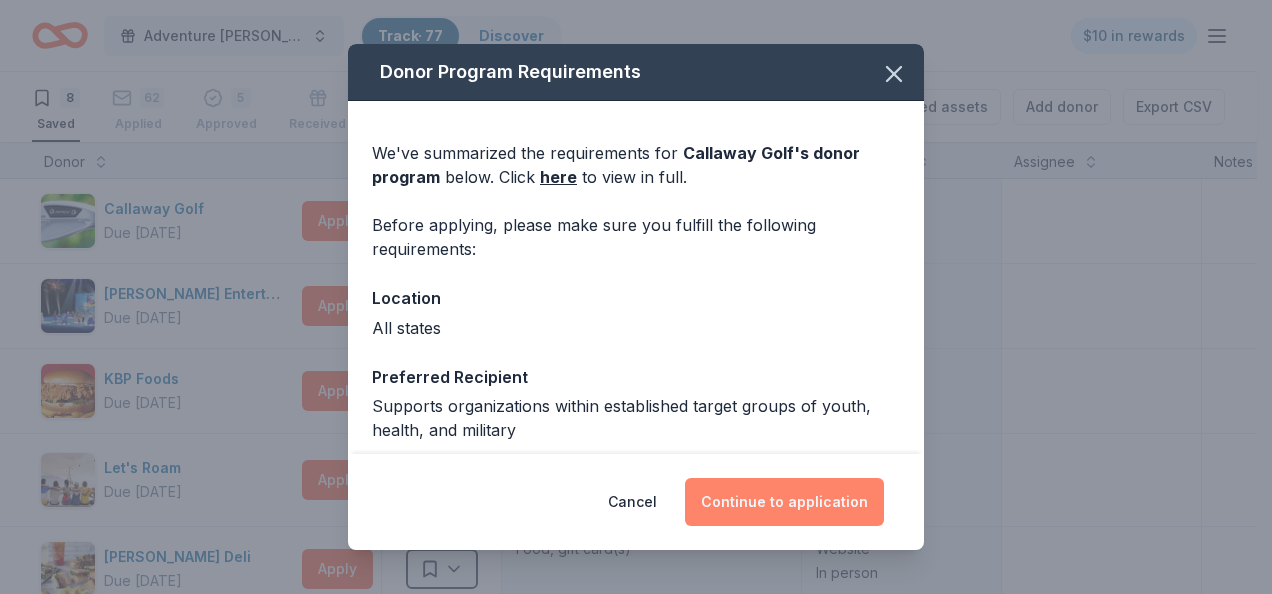 click on "Continue to application" at bounding box center (784, 502) 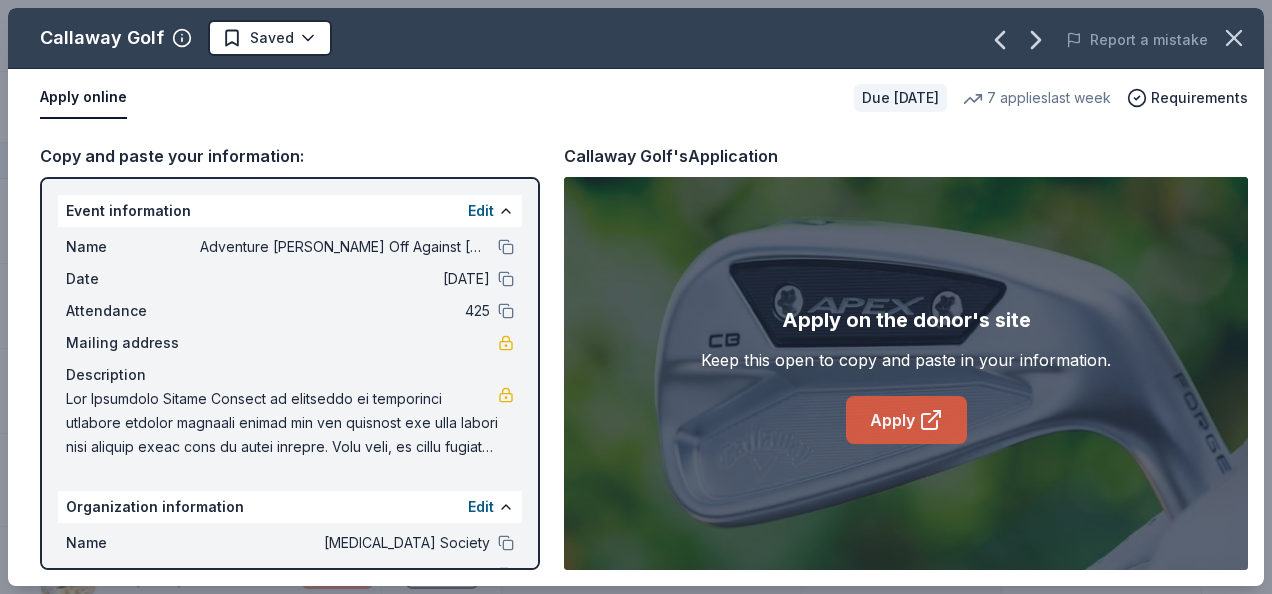 click on "Apply" at bounding box center [906, 420] 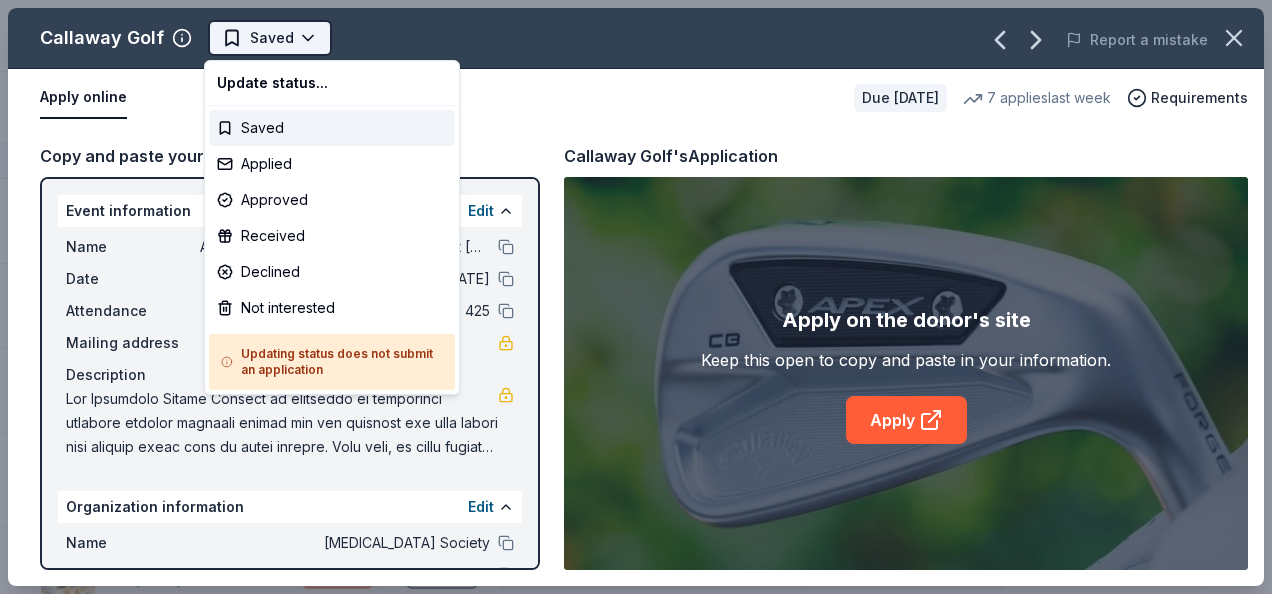 click on "Adventure Ted Tees Off Against Childhood Cancer-Fairways For Fighters Track  · 77 Discover $10 in rewards 8 Saved 62 Applied 5 Approved Received Declined Not interested  Approved assets Add donor Export CSV Donor Status Donation Apply method Assignee Notes Callaway Golf Due in 202 days Apply Saved Golf equipment Website Feld Entertainment Due in 202 days Apply Saved Tickets, merchandise  Website Email KBP Foods Due in 190 days Apply Saved Gift card(s), free chicken sandwich card(s), discounted catering Website Let's Roam Due in 202 days Apply Saved 3 Family Scavenger Hunt Six Pack ($270 Value), 2 Date Night Scavenger Hunt Two Pack ($130 Value) Website McAlister's Deli Due in 202 days Apply Saved Food, gift card(s) Website In person Orlando Philharmonic Orchestra Due in 202 days Apply Saved Tickets Website UnReal Candy Due in 211 days Apply Saved Individually wrapped or pouches of candy/chocolate product(s) Website Wawa Foundation Due in 211 days Apply Saved Website   Discover more donors Saved Callaway Golf" at bounding box center [636, 297] 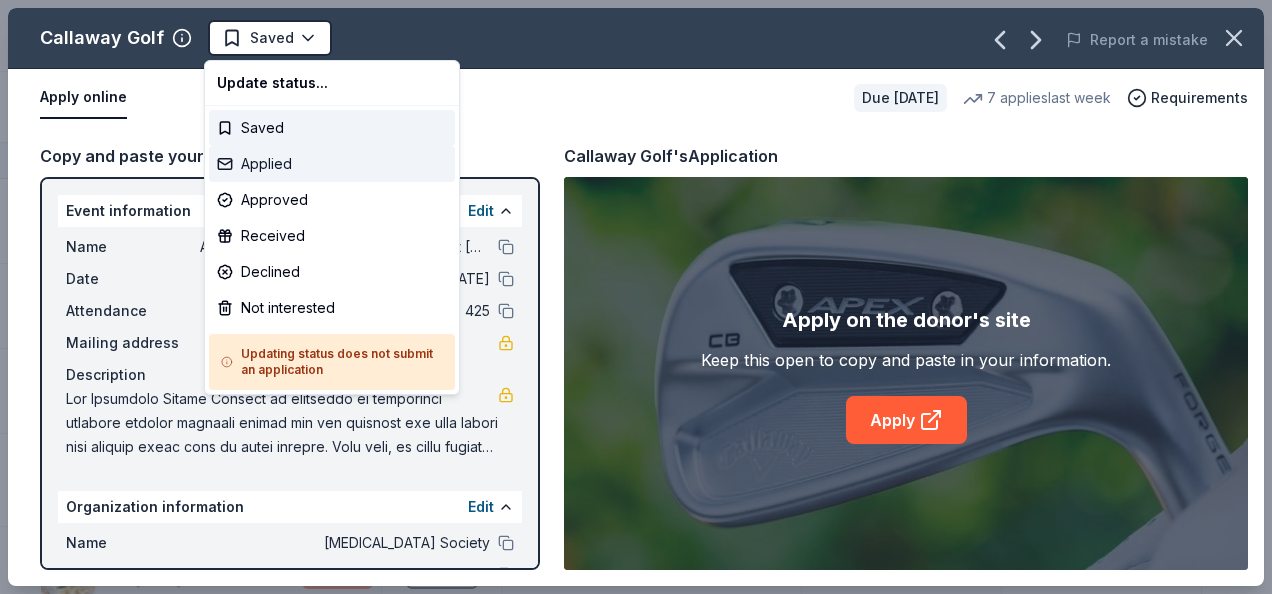 click on "Applied" at bounding box center (332, 164) 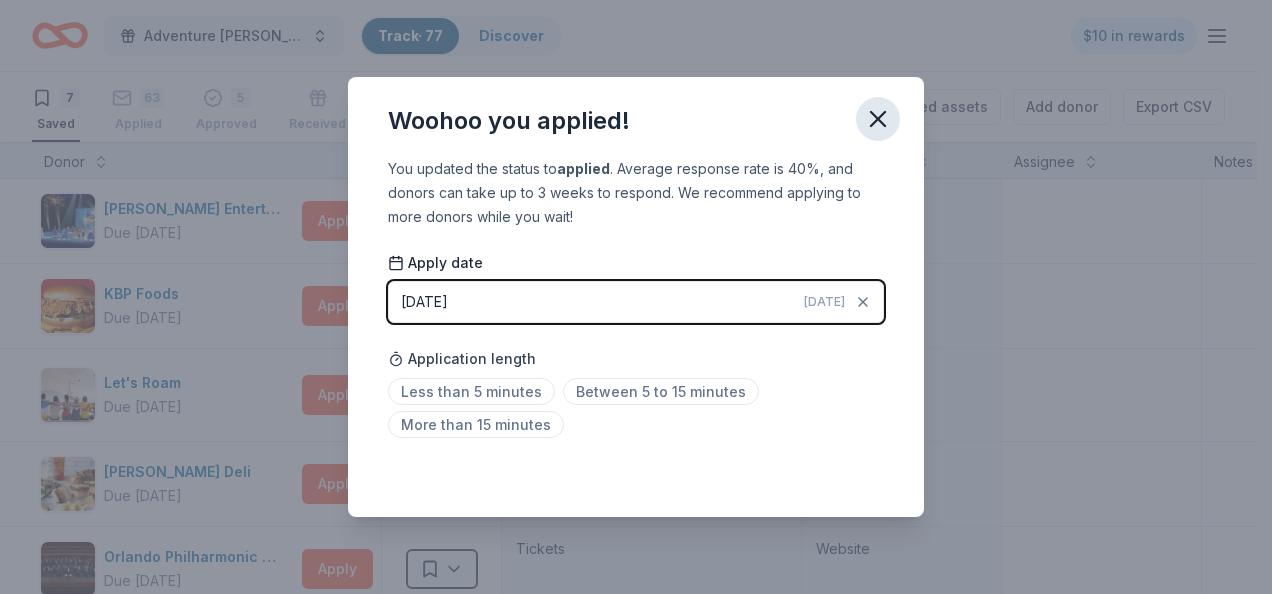 click 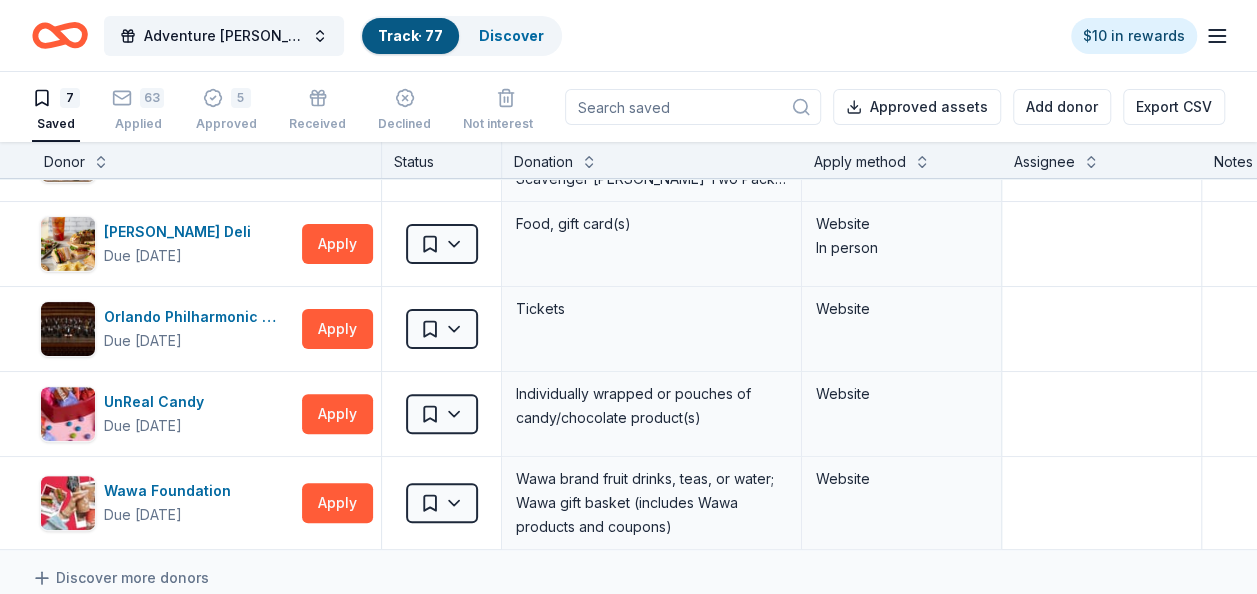 scroll, scrollTop: 280, scrollLeft: 0, axis: vertical 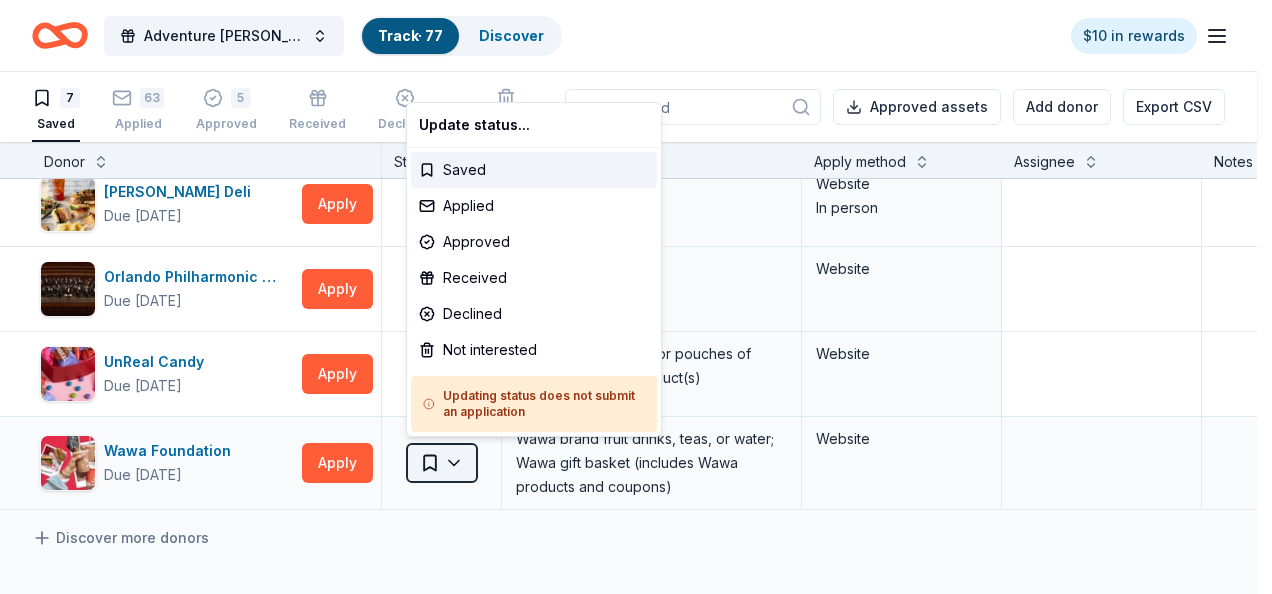 click on "Adventure Ted Tees Off Against Childhood Cancer-Fairways For Fighters Track  · 77 Discover $10 in rewards 7 Saved 63 Applied 5 Approved Received Declined Not interested  Approved assets Add donor Export CSV Donor Status Donation Apply method Assignee Notes Feld Entertainment Due in 202 days Apply Saved Tickets, merchandise  Website Email KBP Foods Due in 190 days Apply Saved Gift card(s), free chicken sandwich card(s), discounted catering Website Let's Roam Due in 202 days Apply Saved 3 Family Scavenger Hunt Six Pack ($270 Value), 2 Date Night Scavenger Hunt Two Pack ($130 Value) Website McAlister's Deli Due in 202 days Apply Saved Food, gift card(s) Website In person Orlando Philharmonic Orchestra Due in 202 days Apply Saved Tickets Website UnReal Candy Due in 211 days Apply Saved Individually wrapped or pouches of candy/chocolate product(s) Website Wawa Foundation Due in 211 days Apply Saved Wawa brand fruit drinks, teas, or water; Wawa gift basket (includes Wawa products and coupons) Website   Saved Saved" at bounding box center (636, 297) 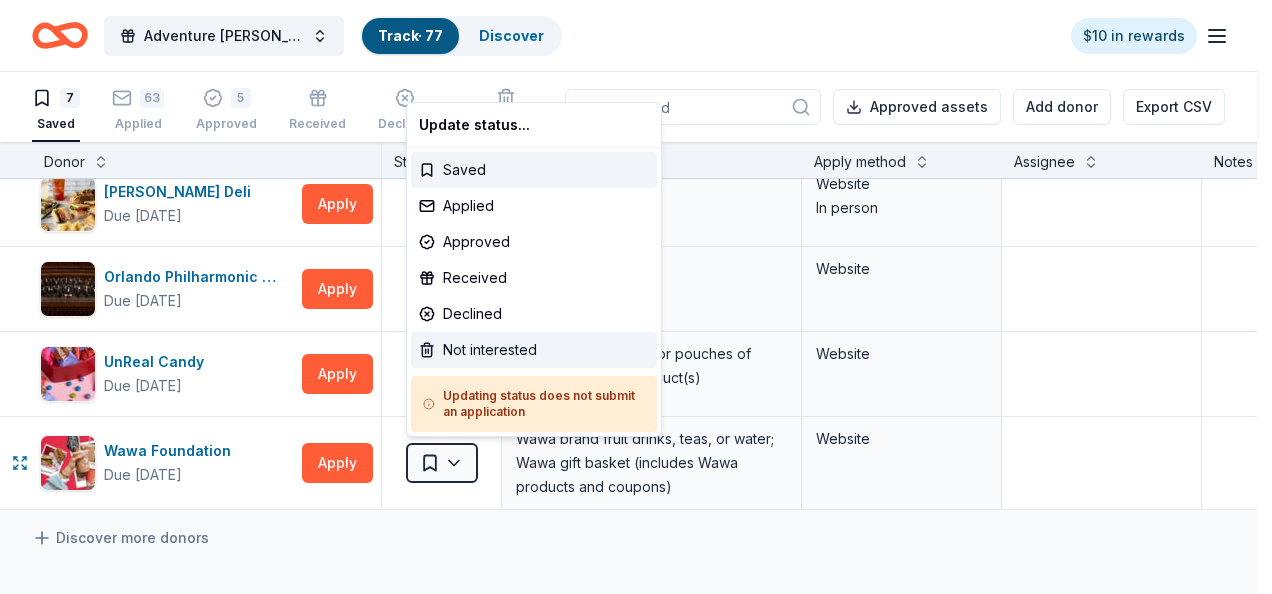 click on "Not interested" at bounding box center [534, 350] 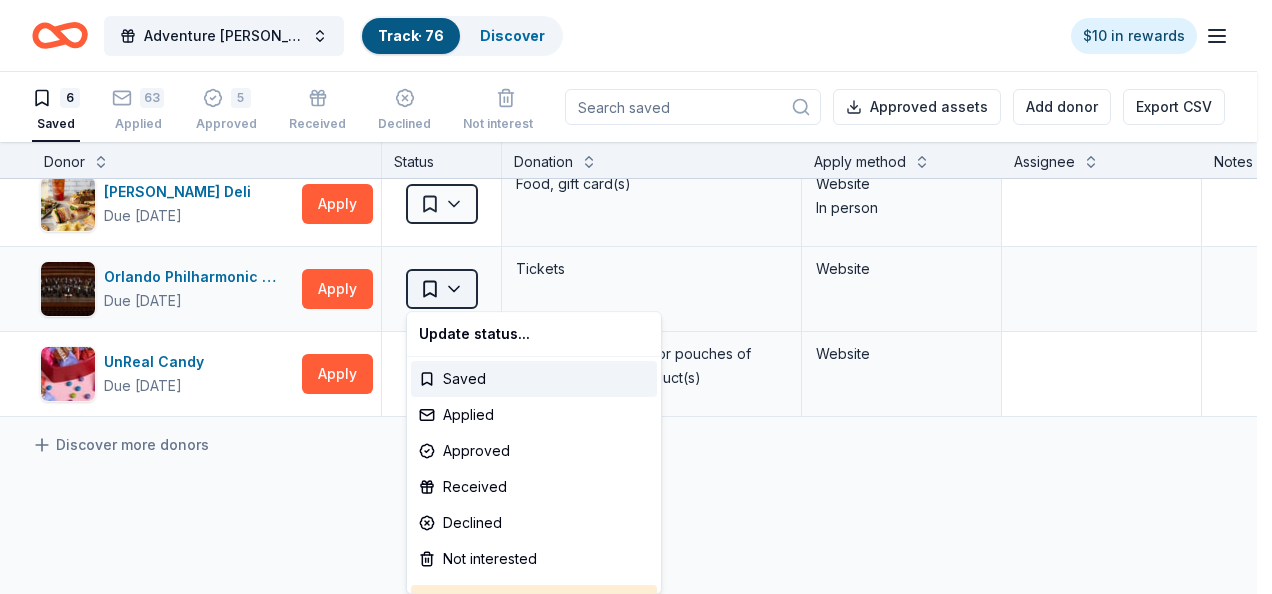 click on "Adventure Ted Tees Off Against Childhood Cancer-Fairways For Fighters Track  · 76 Discover $10 in rewards 6 Saved 63 Applied 5 Approved Received Declined Not interested  Approved assets Add donor Export CSV Donor Status Donation Apply method Assignee Notes Feld Entertainment Due in 202 days Apply Saved Tickets, merchandise  Website Email KBP Foods Due in 190 days Apply Saved Gift card(s), free chicken sandwich card(s), discounted catering Website Let's Roam Due in 202 days Apply Saved 3 Family Scavenger Hunt Six Pack ($270 Value), 2 Date Night Scavenger Hunt Two Pack ($130 Value) Website McAlister's Deli Due in 202 days Apply Saved Food, gift card(s) Website In person Orlando Philharmonic Orchestra Due in 202 days Apply Saved Tickets Website UnReal Candy Due in 211 days Apply Saved Individually wrapped or pouches of candy/chocolate product(s) Website   Discover more donors Saved Update status... Saved Applied Approved Received Declined Not interested Updating status does not submit an application" at bounding box center [636, 297] 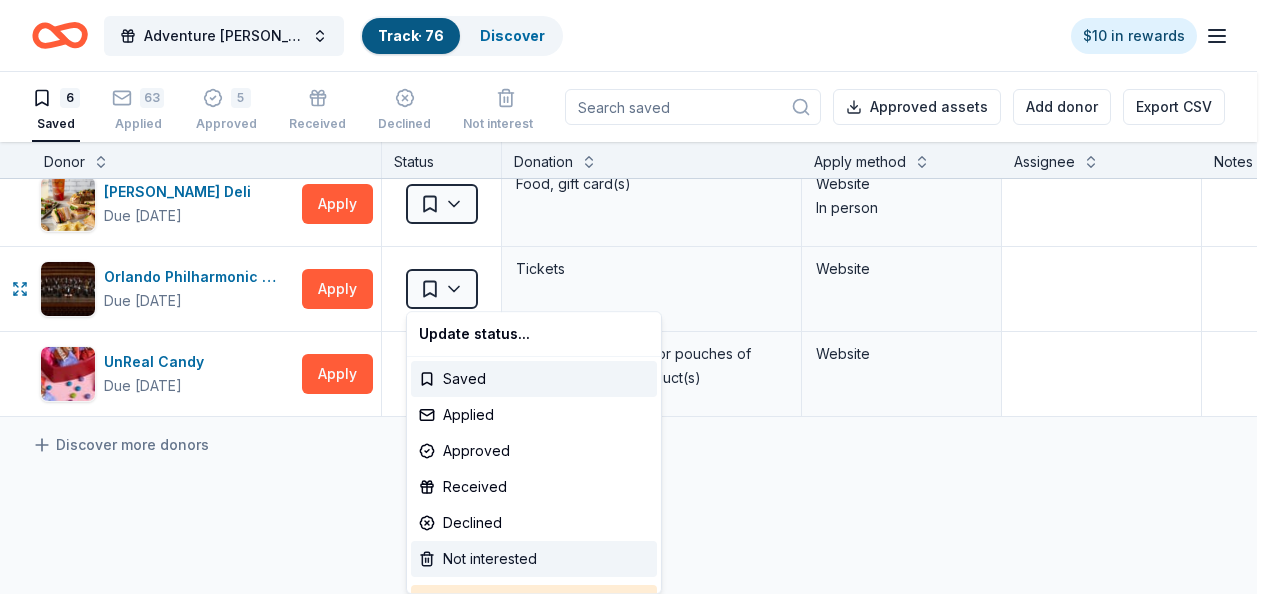 click on "Not interested" at bounding box center (534, 559) 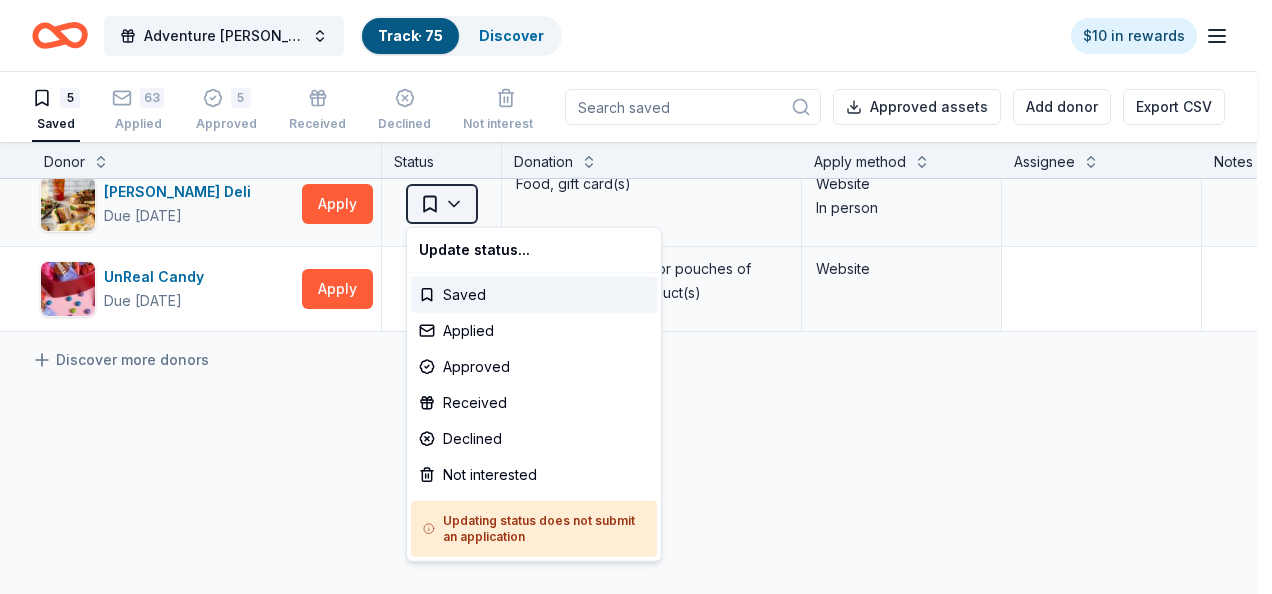 click on "Adventure Ted Tees Off Against Childhood Cancer-Fairways For Fighters Track  · 75 Discover $10 in rewards 5 Saved 63 Applied 5 Approved Received Declined Not interested  Approved assets Add donor Export CSV Donor Status Donation Apply method Assignee Notes Feld Entertainment Due in 202 days Apply Saved Tickets, merchandise  Website Email KBP Foods Due in 190 days Apply Saved Gift card(s), free chicken sandwich card(s), discounted catering Website Let's Roam Due in 202 days Apply Saved 3 Family Scavenger Hunt Six Pack ($270 Value), 2 Date Night Scavenger Hunt Two Pack ($130 Value) Website McAlister's Deli Due in 202 days Apply Saved Food, gift card(s) Website In person UnReal Candy Due in 211 days Apply Saved Individually wrapped or pouches of candy/chocolate product(s) Website   Discover more donors Saved Update status... Saved Applied Approved Received Declined Not interested Updating status does not submit an application" at bounding box center [636, 297] 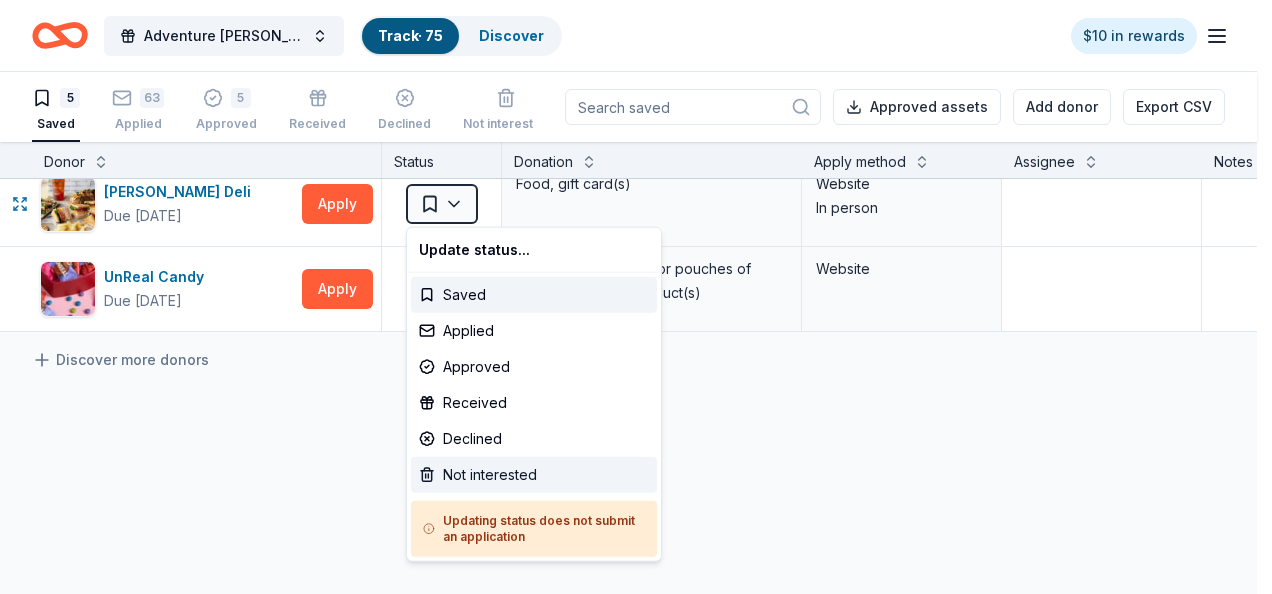 click on "Not interested" at bounding box center (534, 475) 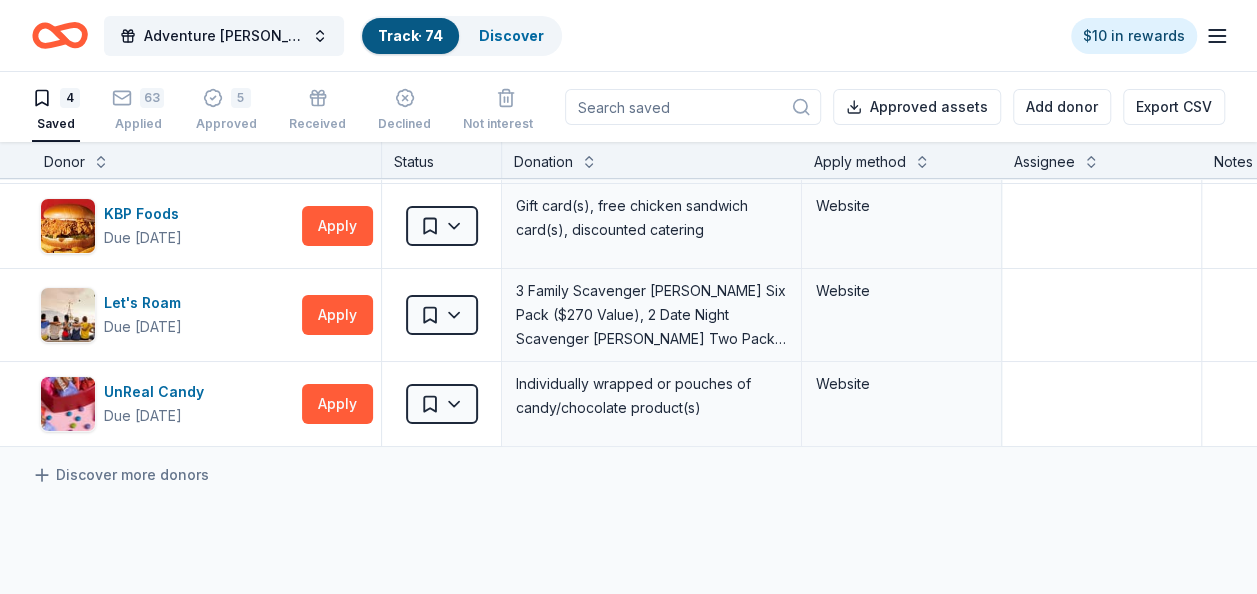 scroll, scrollTop: 40, scrollLeft: 0, axis: vertical 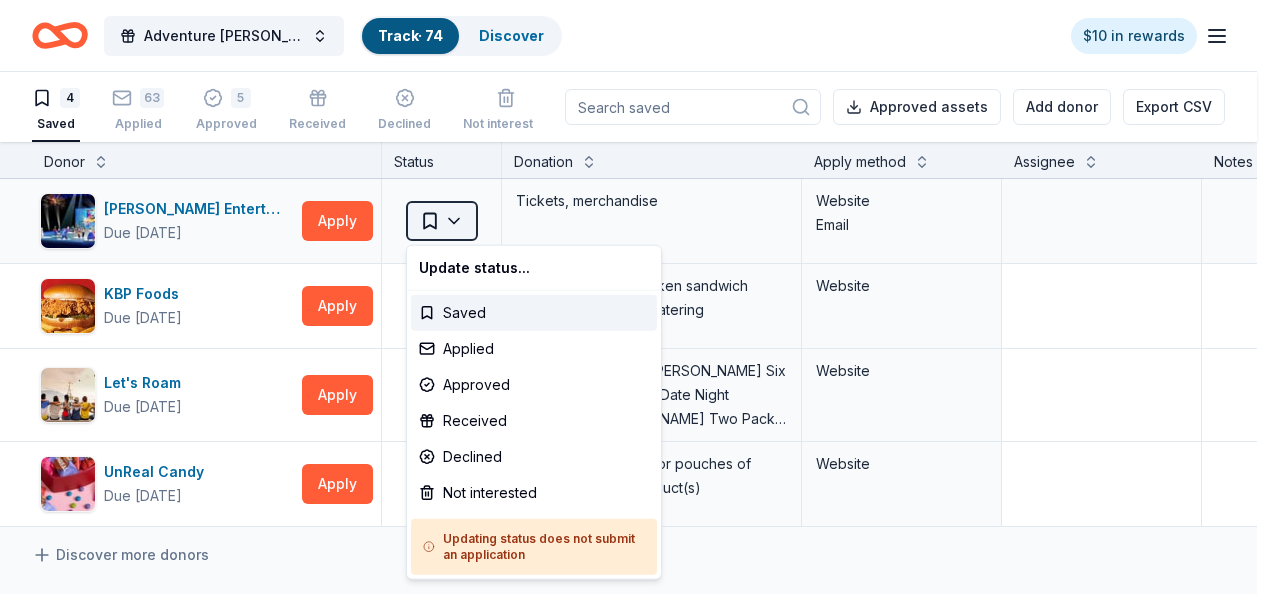 click on "Adventure Ted Tees Off Against Childhood Cancer-Fairways For Fighters Track  · 74 Discover $10 in rewards 4 Saved 63 Applied 5 Approved Received Declined Not interested  Approved assets Add donor Export CSV Donor Status Donation Apply method Assignee Notes Feld Entertainment Due in 202 days Apply Saved Tickets, merchandise  Website Email KBP Foods Due in 190 days Apply Saved Gift card(s), free chicken sandwich card(s), discounted catering Website Let's Roam Due in 202 days Apply Saved 3 Family Scavenger Hunt Six Pack ($270 Value), 2 Date Night Scavenger Hunt Two Pack ($130 Value) Website UnReal Candy Due in 211 days Apply Saved Individually wrapped or pouches of candy/chocolate product(s) Website   Discover more donors Saved Update status... Saved Applied Approved Received Declined Not interested Updating status does not submit an application" at bounding box center (636, 297) 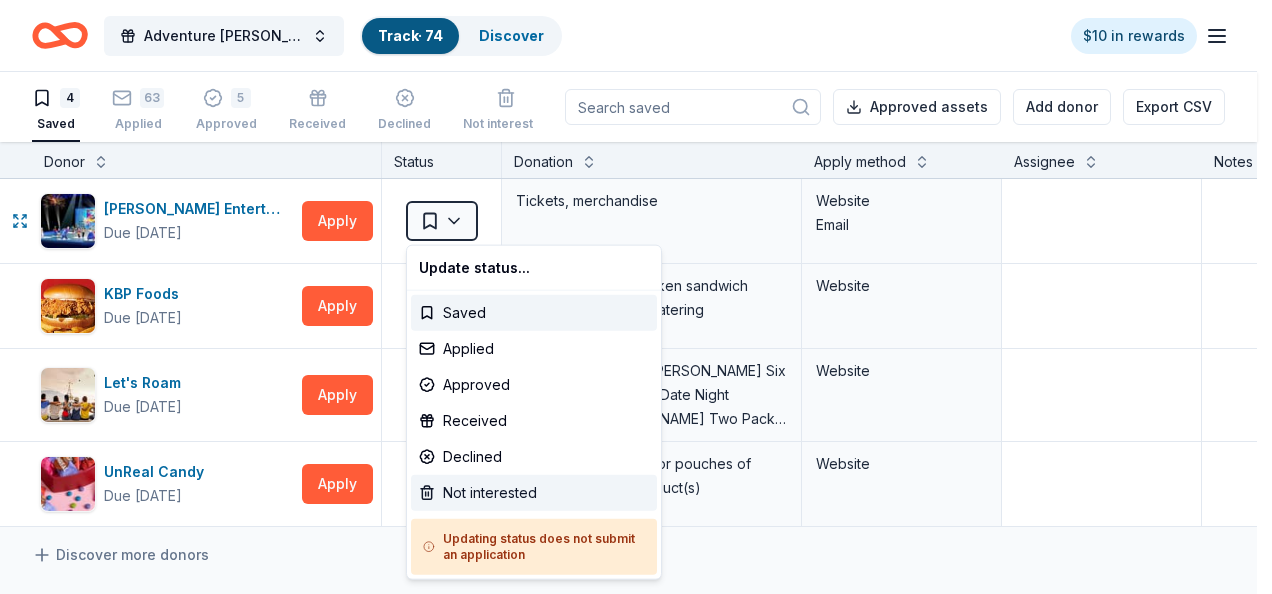 click on "Not interested" at bounding box center [534, 493] 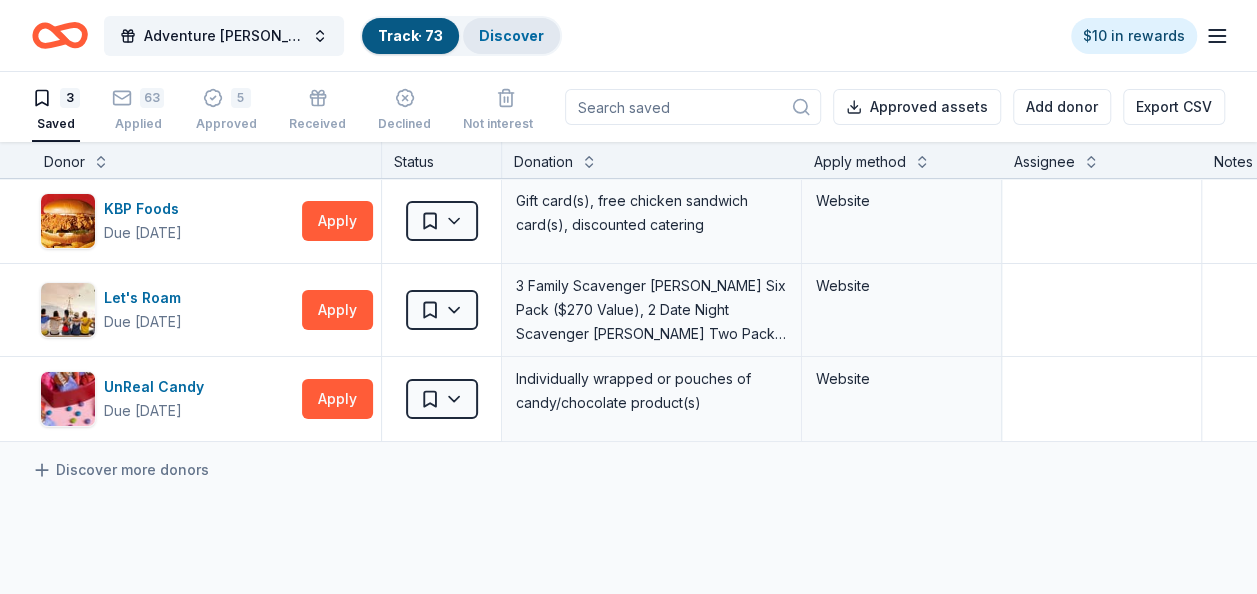 click on "Discover" at bounding box center [511, 35] 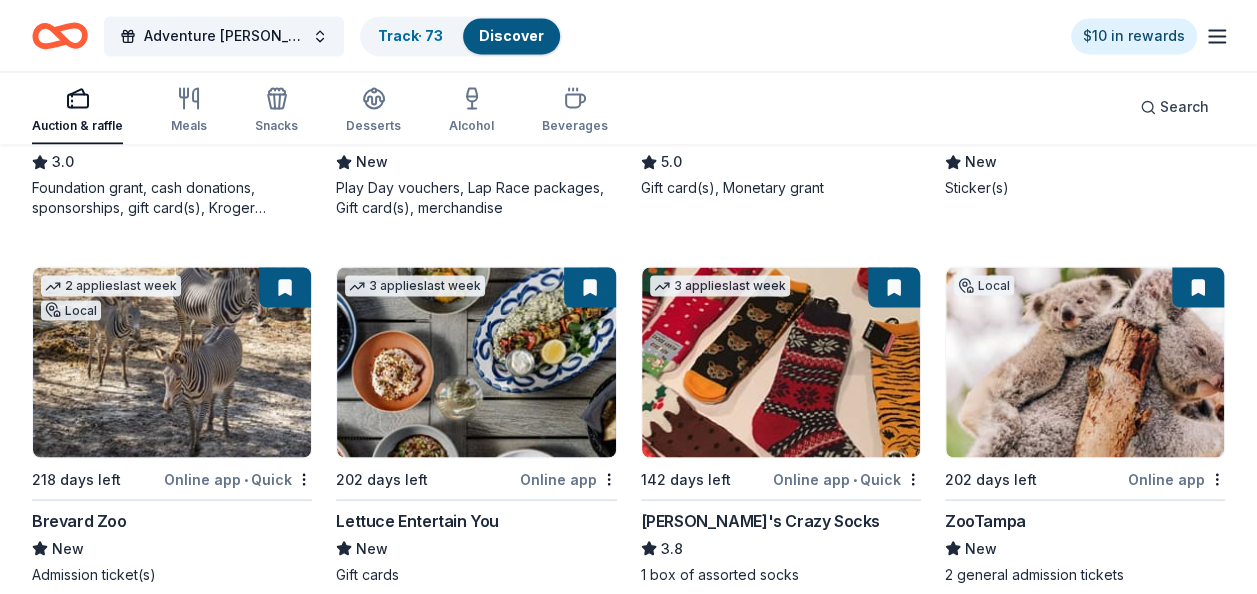 scroll, scrollTop: 5480, scrollLeft: 0, axis: vertical 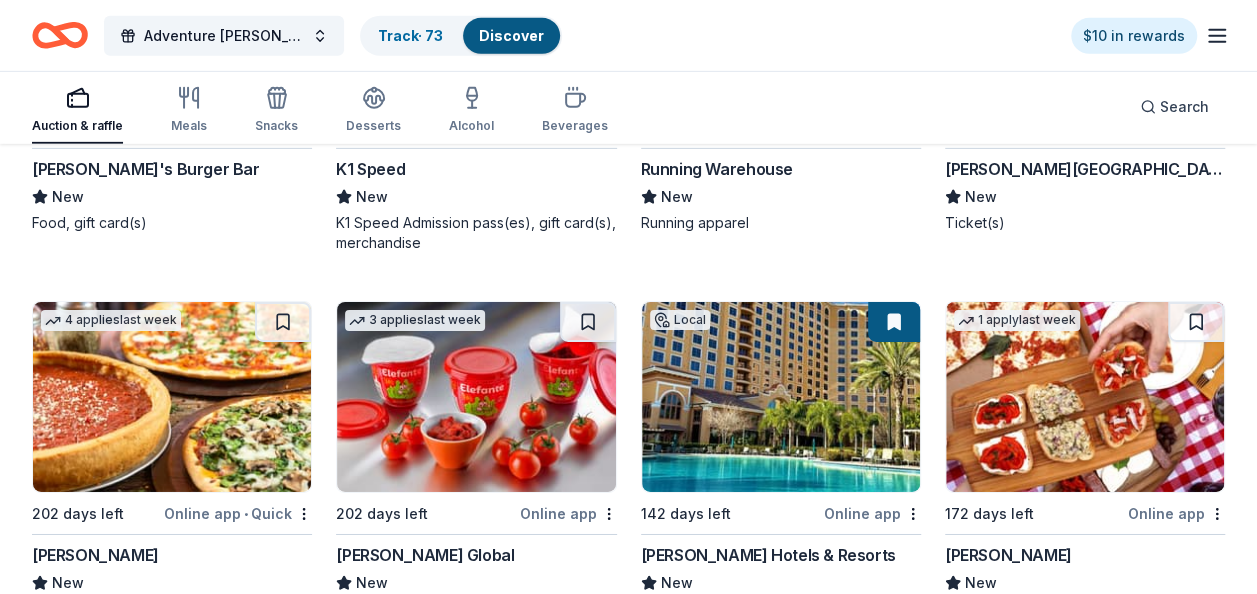 click at bounding box center [172, 397] 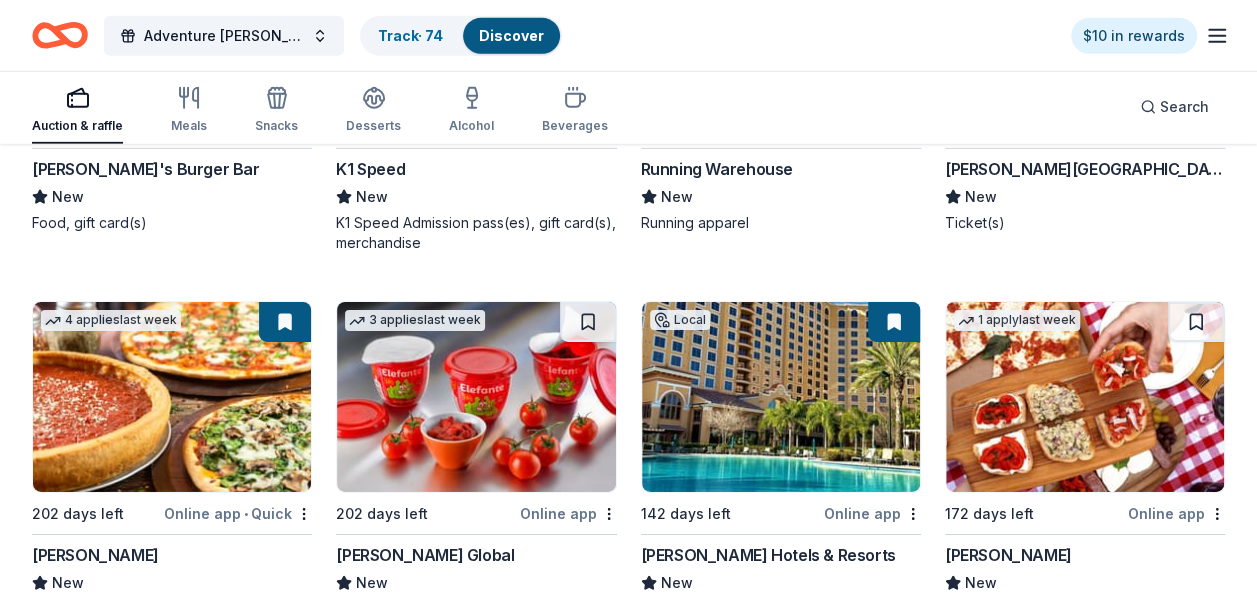 click at bounding box center [476, 397] 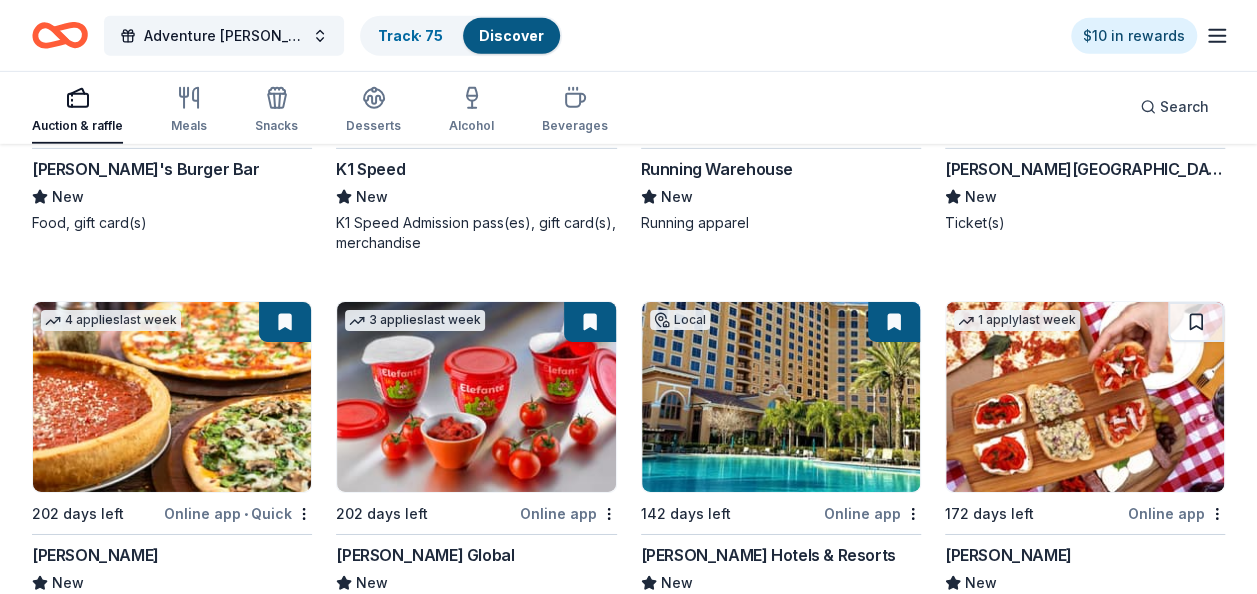 click at bounding box center [1085, 397] 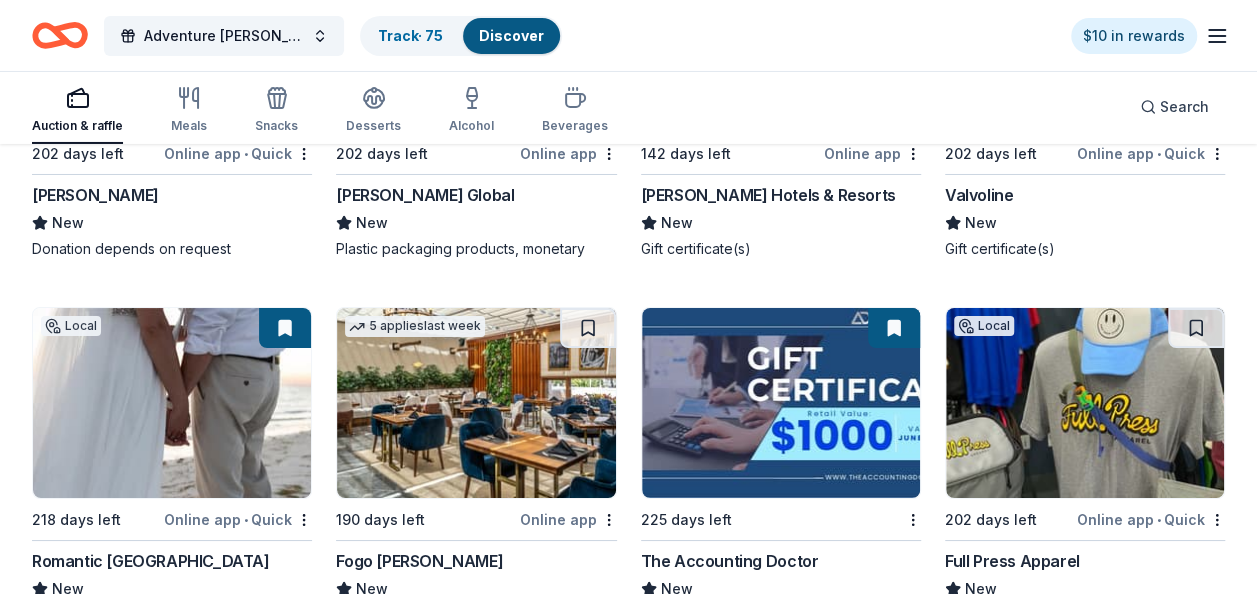 scroll, scrollTop: 7295, scrollLeft: 0, axis: vertical 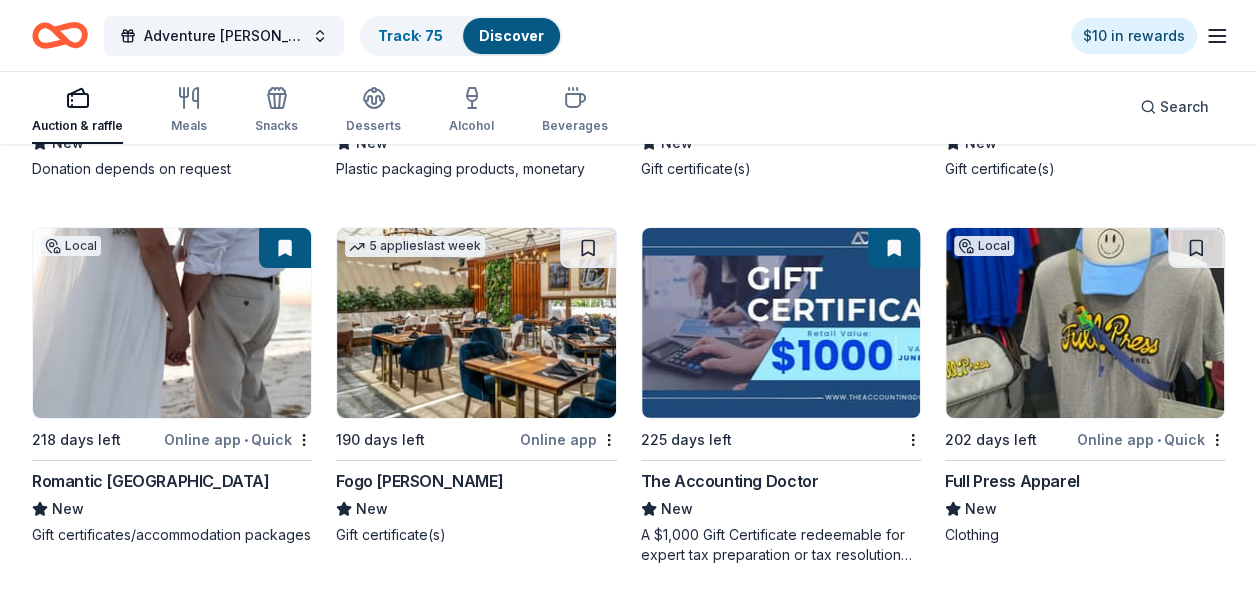 click at bounding box center (476, 323) 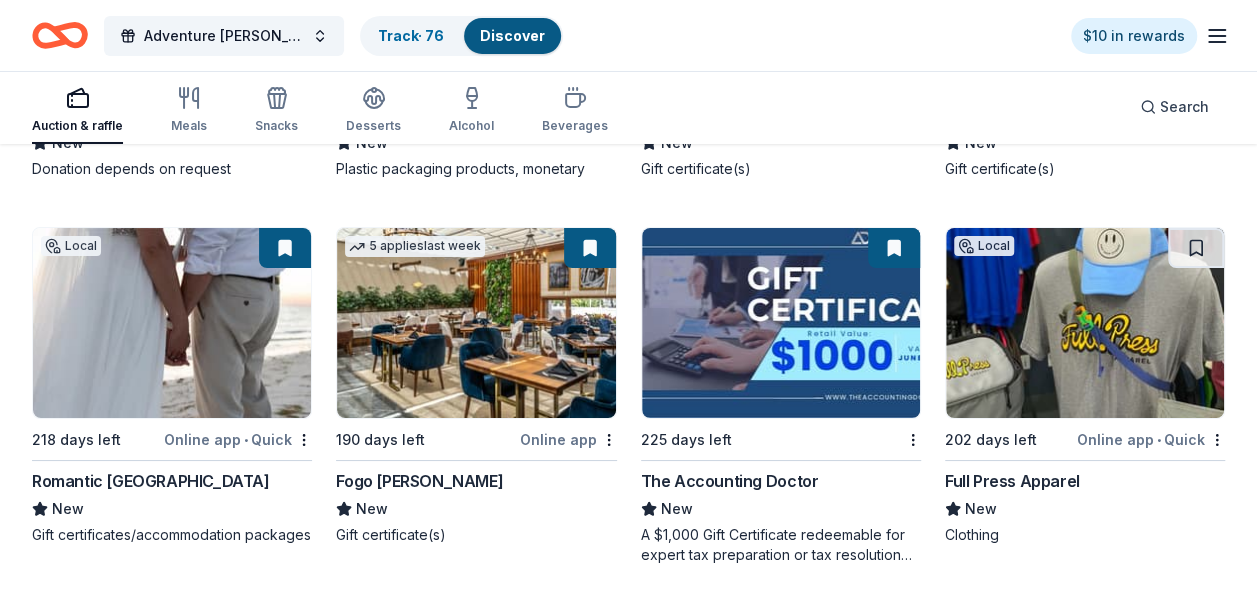 click at bounding box center [1085, 323] 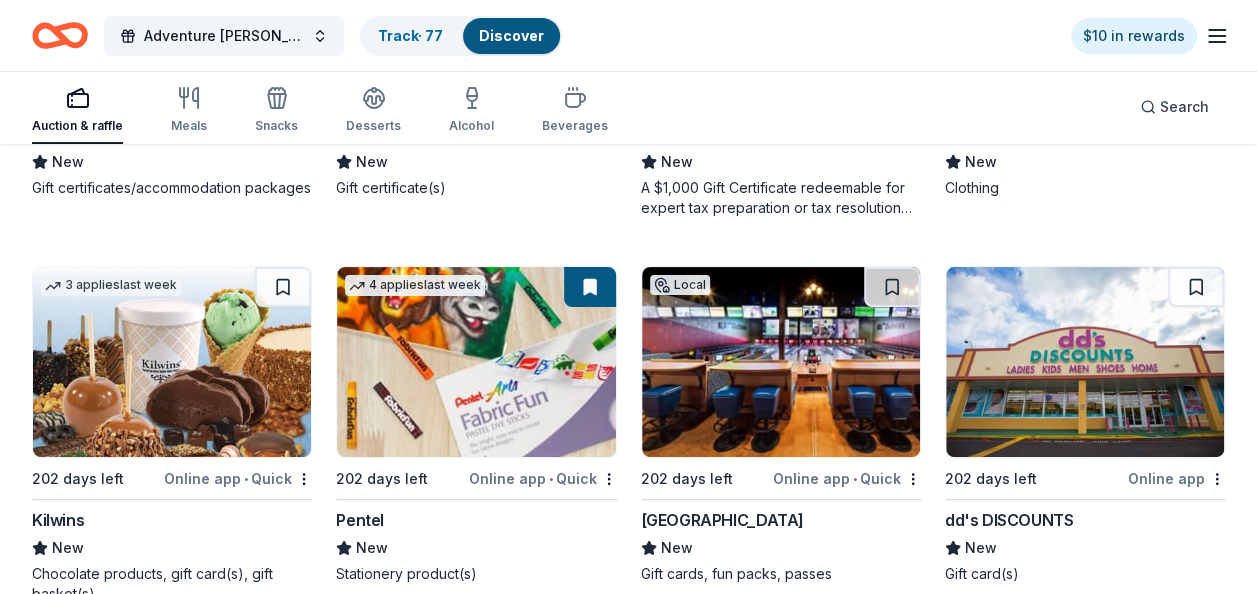 scroll, scrollTop: 7722, scrollLeft: 0, axis: vertical 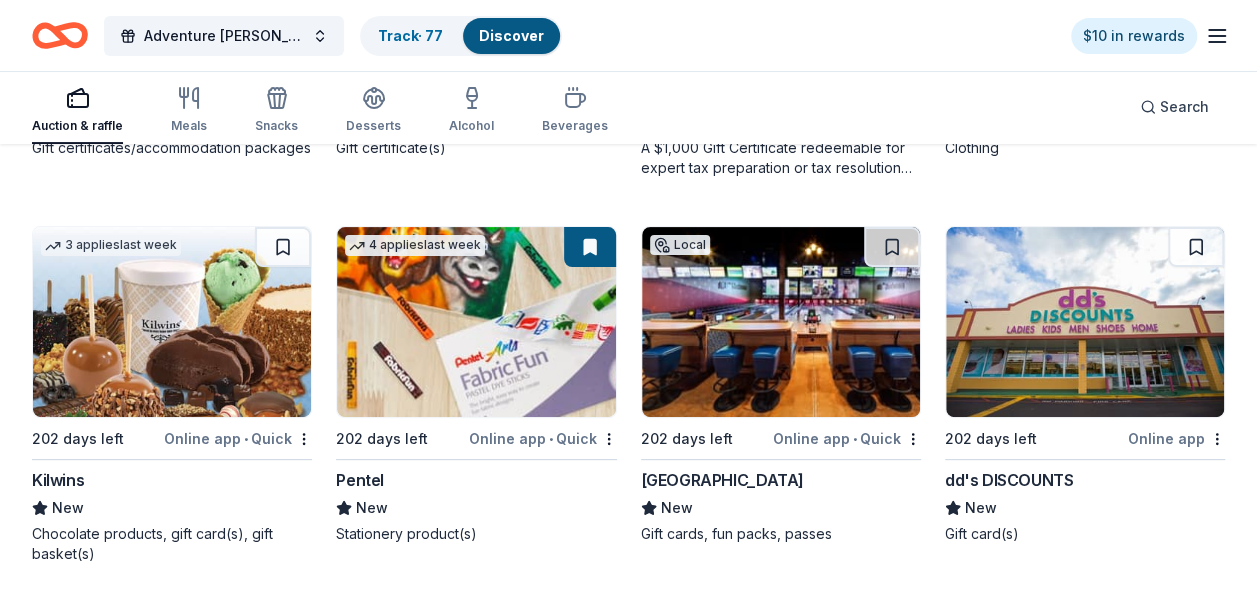 click at bounding box center [1085, 322] 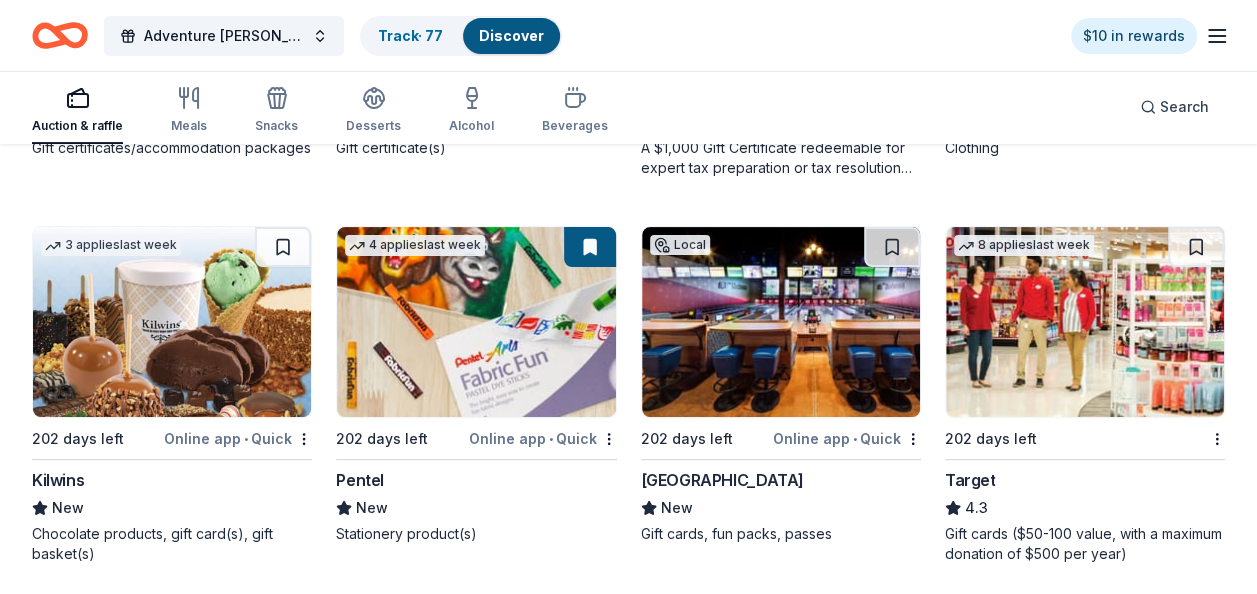 click at bounding box center (781, 322) 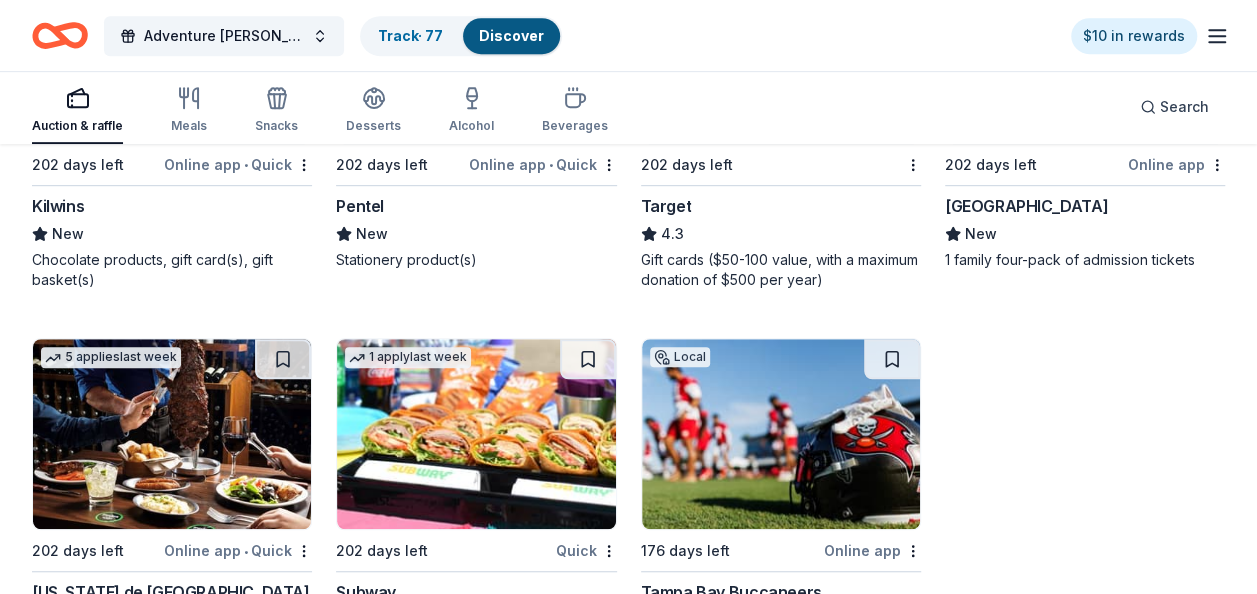 scroll, scrollTop: 8015, scrollLeft: 0, axis: vertical 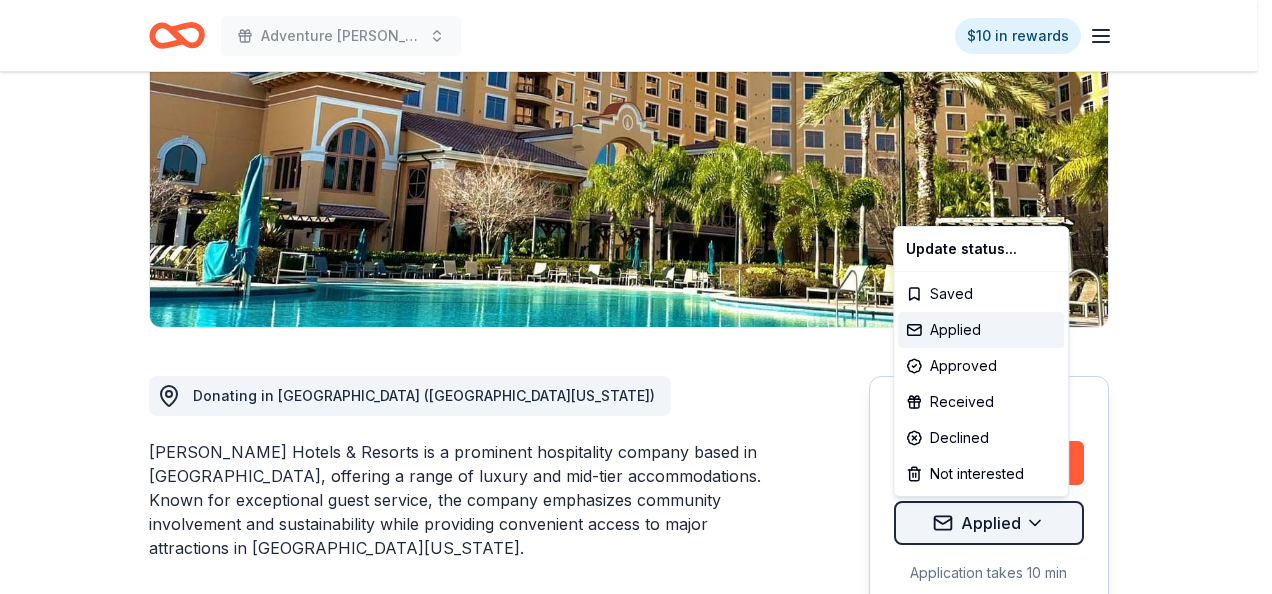 click on "Adventure Ted Tees Off Against Childhood Cancer-Fairways For Fighters $10 in rewards Due in 142 days Share Rosen Hotels & Resorts New Share Donating in FL (Central Florida) Rosen Hotels & Resorts is a prominent hospitality company based in Orlando, offering a range of luxury and mid-tier accommodations. Known for exceptional guest service, the company emphasizes community involvement and sustainability while providing convenient access to major attractions in Central Florida. What they donate Gift certificate(s) Auction & raffle Donation can be shipped to you Donation is small & easy to send to guests Who they donate to  Preferred 501(c)(3) required Upgrade to Pro to view approval rates and average donation values Due in 142 days Apply Applied Application takes 10 min Updated  25 days  ago Report a mistake New Be the first to review this company! Leave a review Similar donors Top rated 2   applies  last week 202 days left Online app Orlando Science Center 5.0 Admission ticket(s) Local 202 days left Online app" at bounding box center [636, 17] 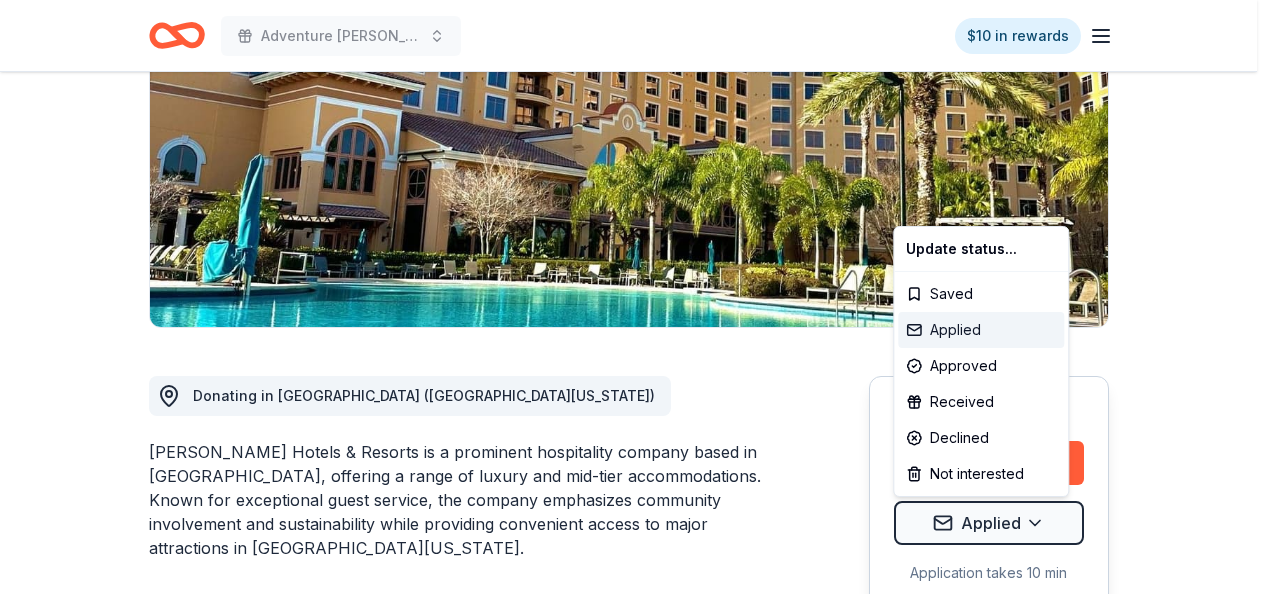 click on "Applied" at bounding box center [981, 330] 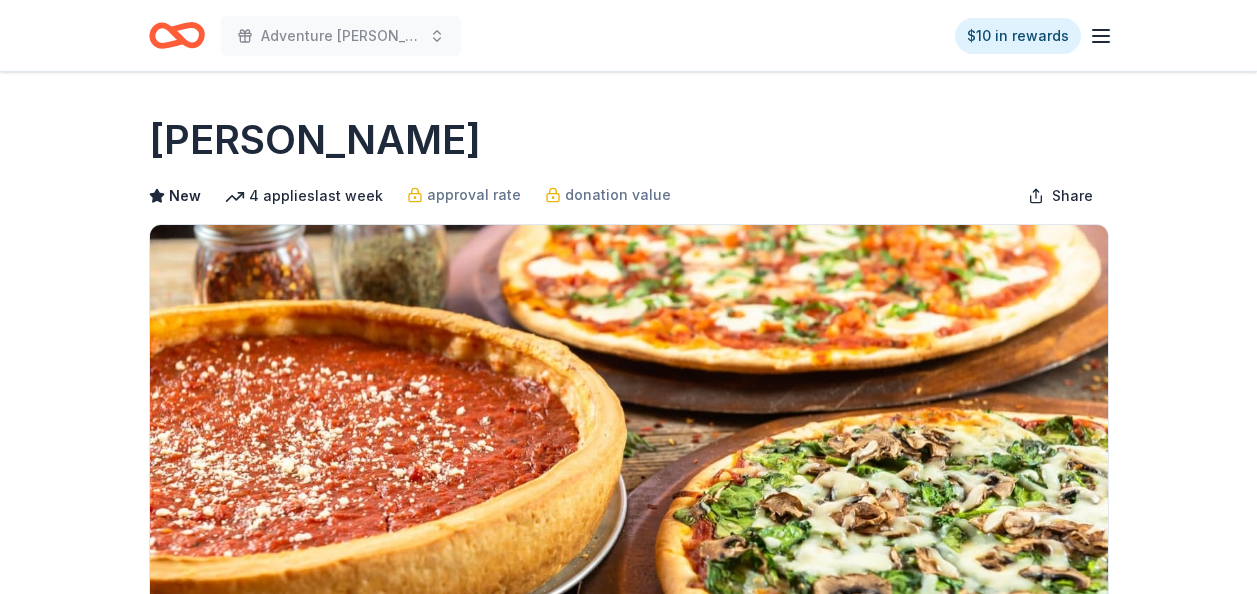 scroll, scrollTop: 0, scrollLeft: 0, axis: both 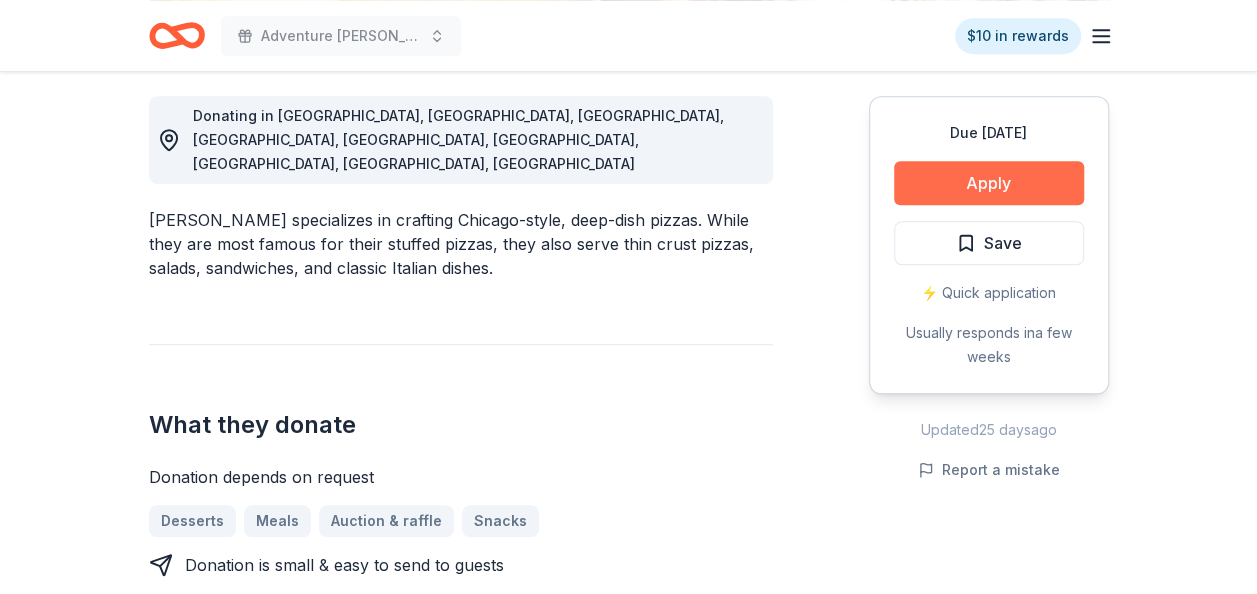 click on "Apply" at bounding box center [989, 183] 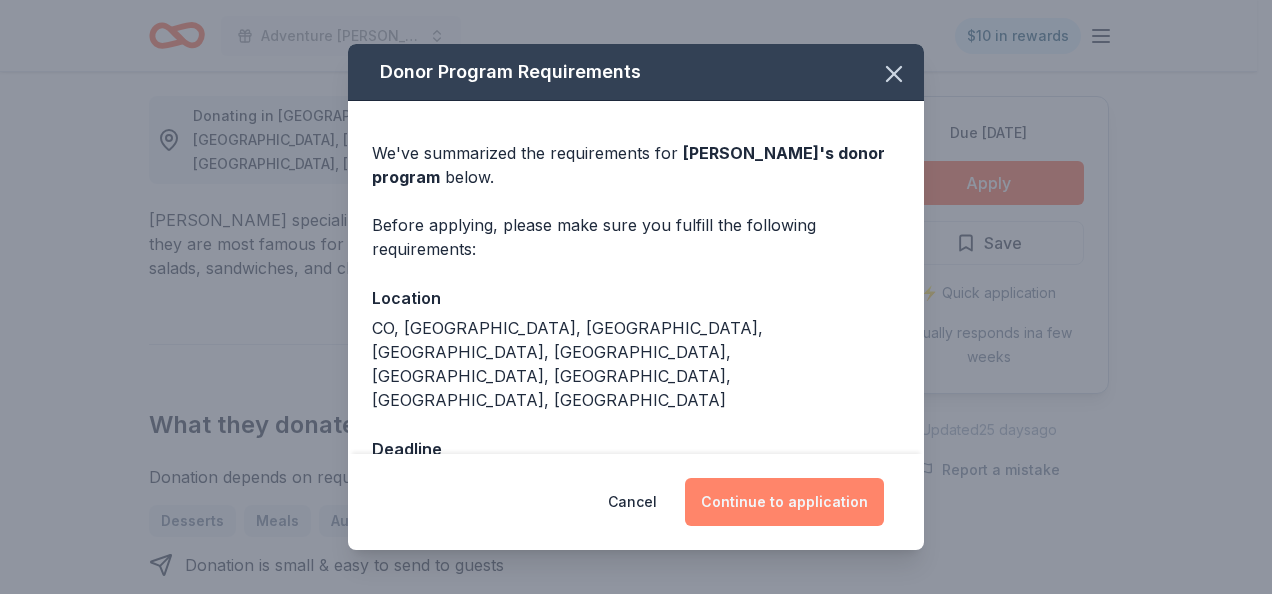 click on "Continue to application" at bounding box center (784, 502) 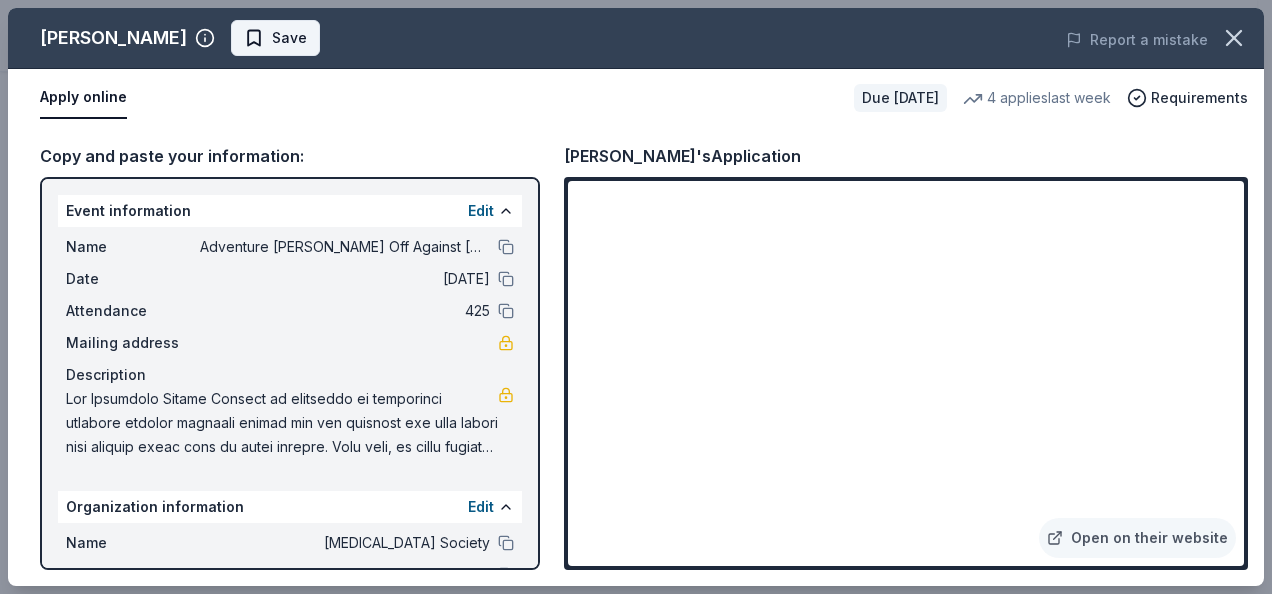click on "Save" at bounding box center (289, 38) 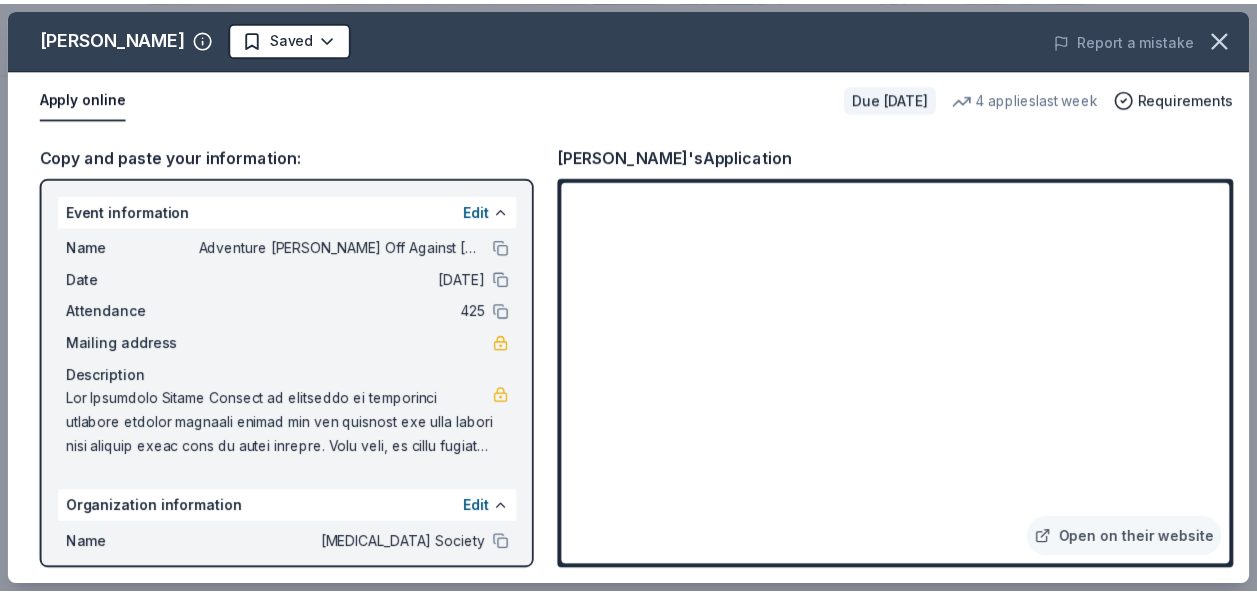 scroll, scrollTop: 0, scrollLeft: 0, axis: both 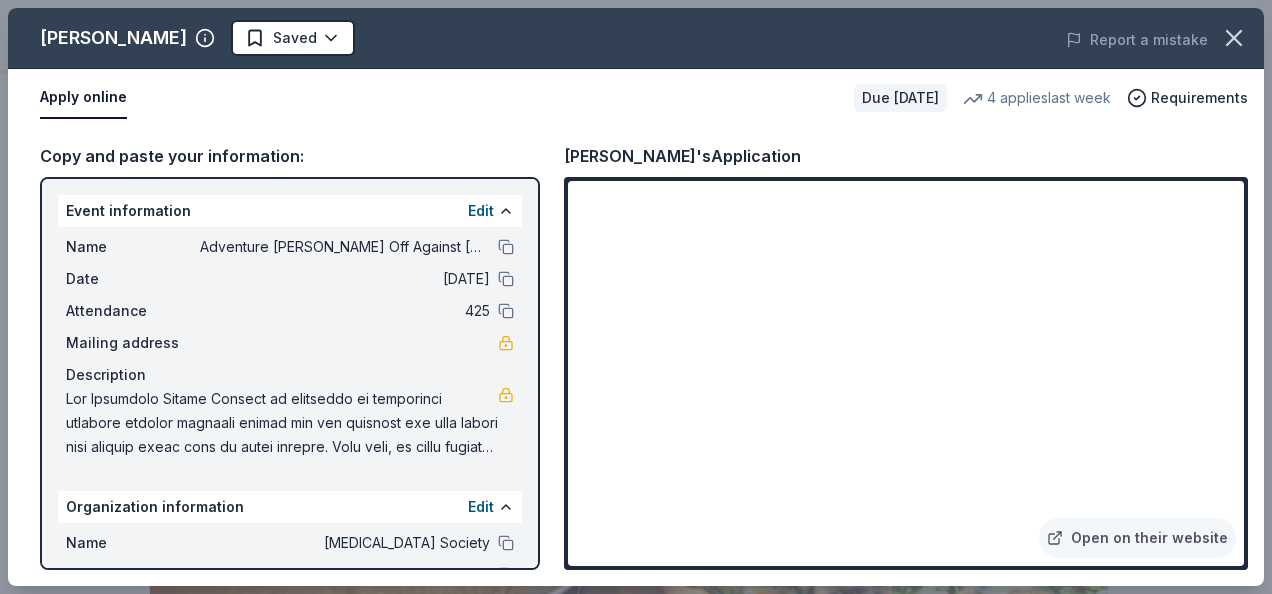 click on "Adventure Ted Tees Off Against Childhood Cancer-Fairways For Fighters $10 in rewards Due in 202 days Share Giordano's New 4   applies  last week approval rate donation value Share Donating in CO, FL, IL, IN, IA, MN, OH, NV, WI Giordano's specializes in crafting Chicago-style, deep-dish pizzas. While they are most famous for their stuffed pizzas, they also serve thin crust pizzas, salads, sandwiches, and classic Italian dishes. What they donate Donation depends on request Desserts Meals Auction & raffle Snacks Donation is small & easy to send to guests Who they donate to Giordano's  hasn ' t listed any preferences or eligibility criteria. Due in 202 days Apply Saved ⚡️ Quick application Usually responds in  a few weeks Updated  25 days  ago Report a mistake approval rate 20 % approved 30 % declined 50 % no response donation value (average) 20% 70% 0% 10% $xx - $xx $xx - $xx $xx - $xx $xx - $xx Upgrade to Pro to view approval rates and average donation values New Be the first to review this company! 8   4.3" at bounding box center [628, 297] 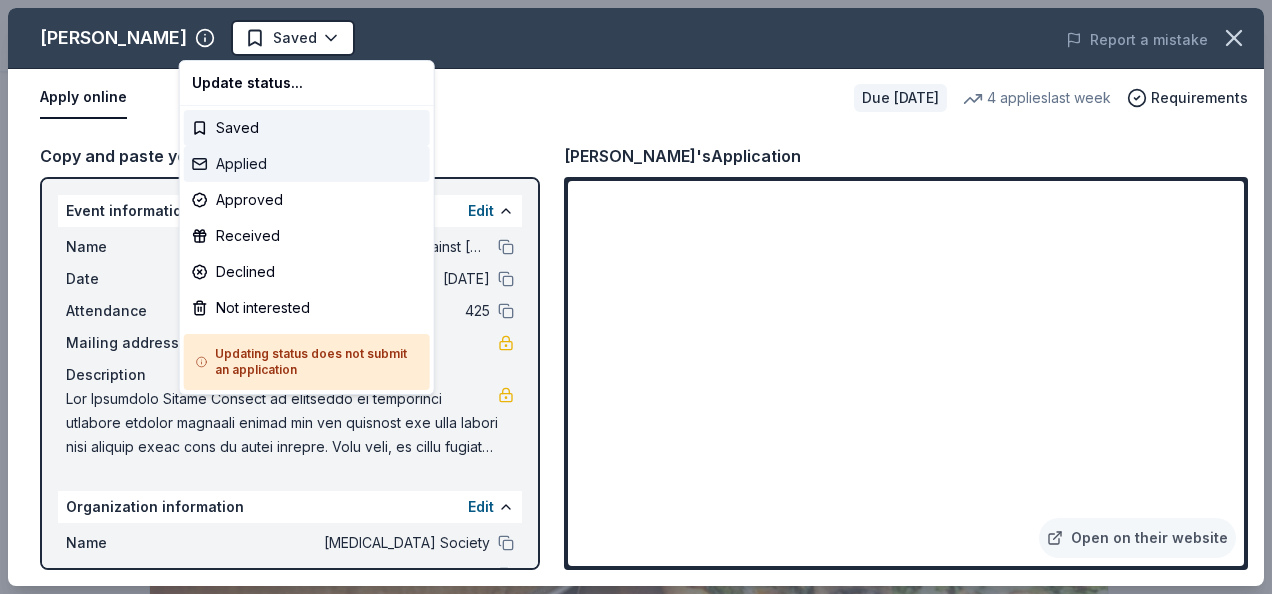 click on "Applied" at bounding box center (307, 164) 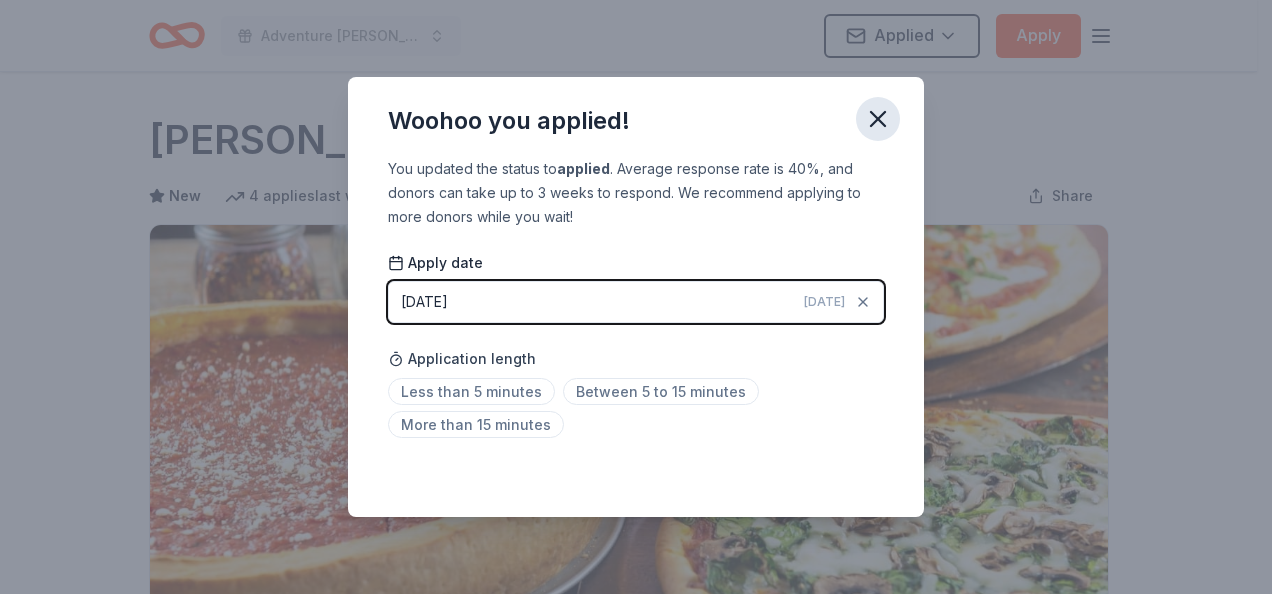 click 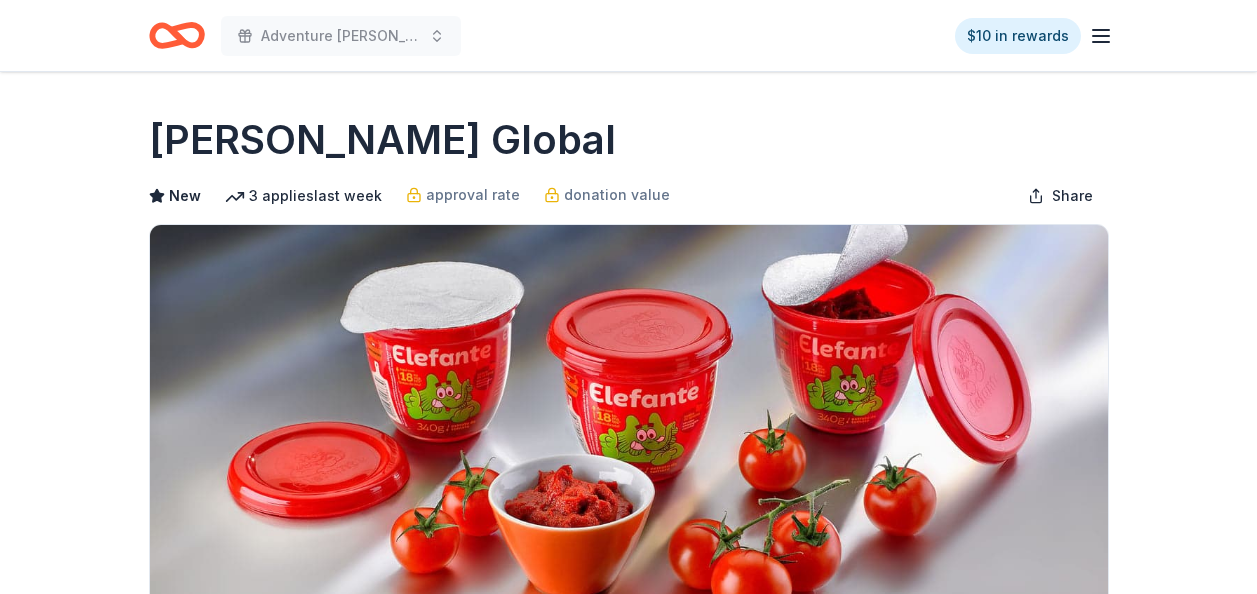 scroll, scrollTop: 0, scrollLeft: 0, axis: both 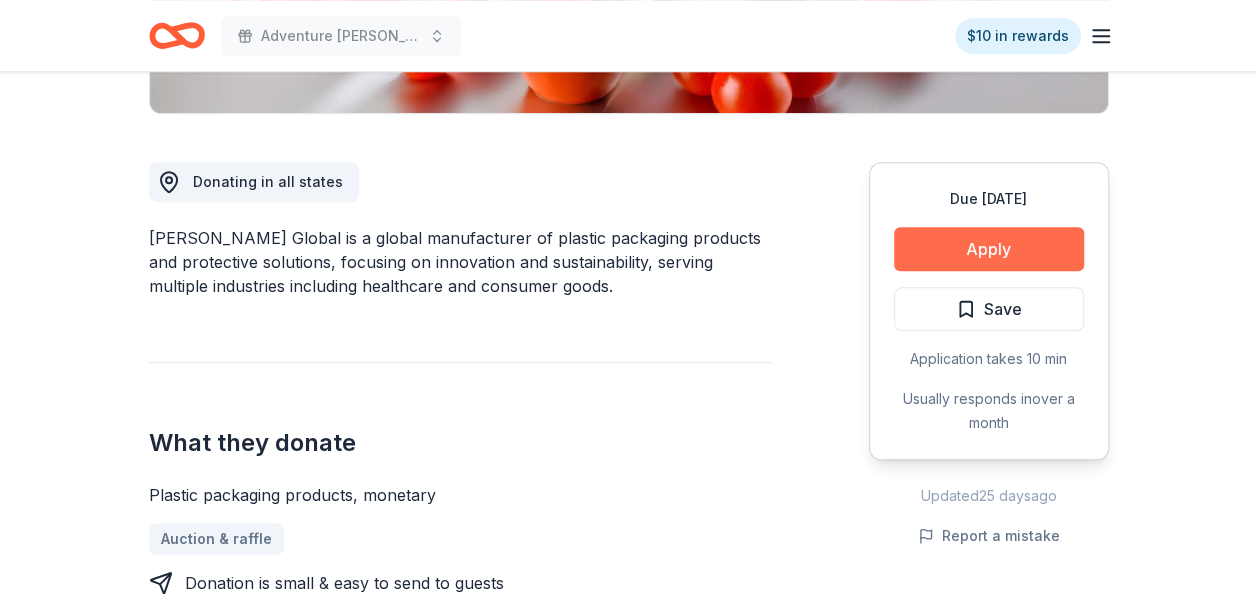 click on "Apply" at bounding box center [989, 249] 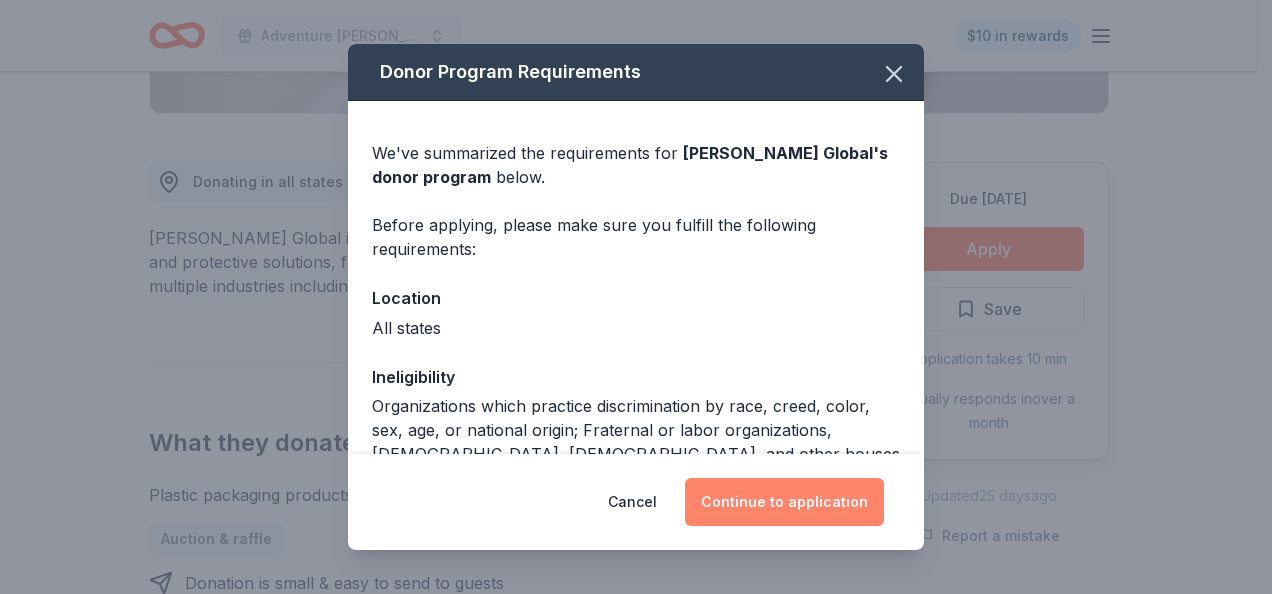 click on "Continue to application" at bounding box center [784, 502] 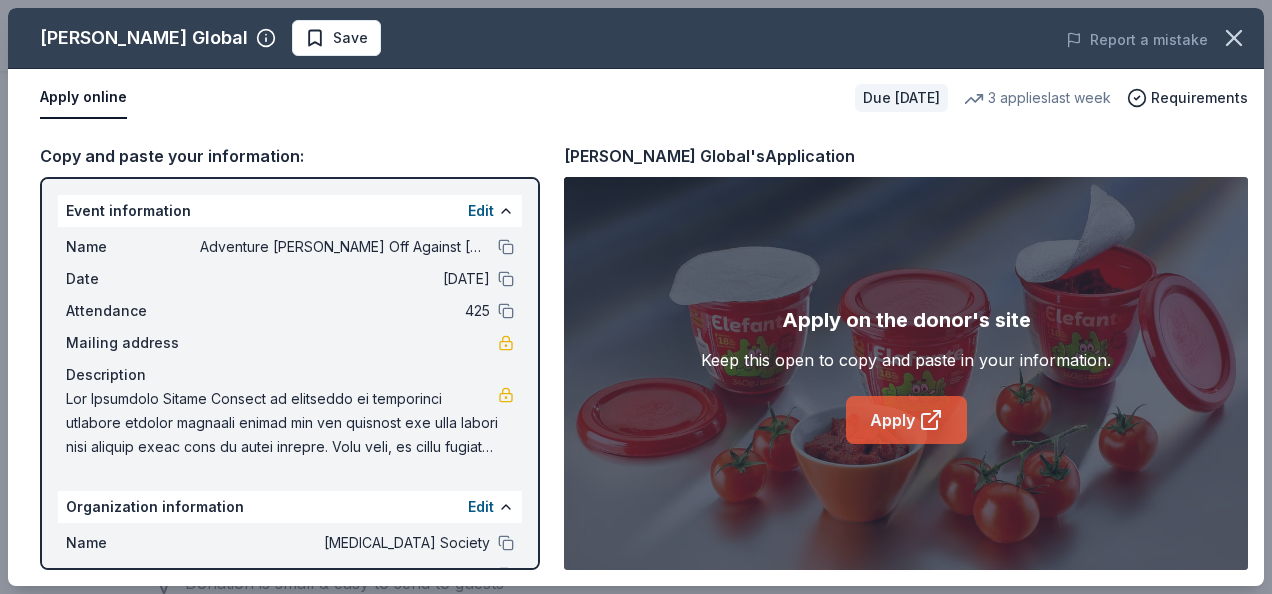 click on "Apply" at bounding box center (906, 420) 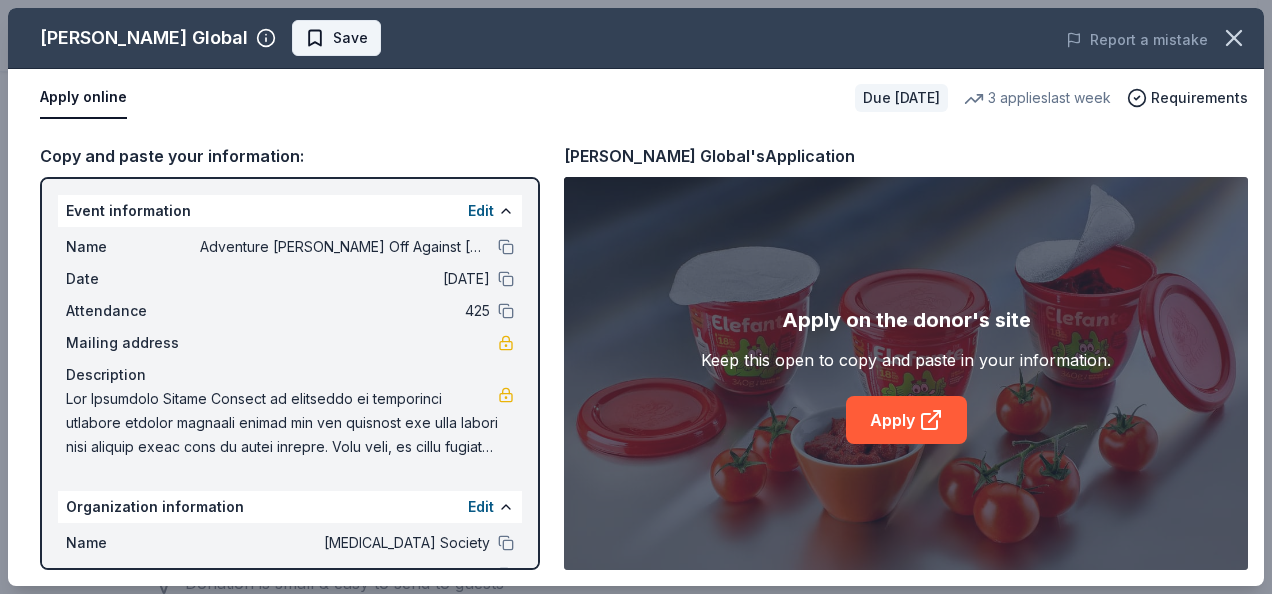 click on "Save" at bounding box center [350, 38] 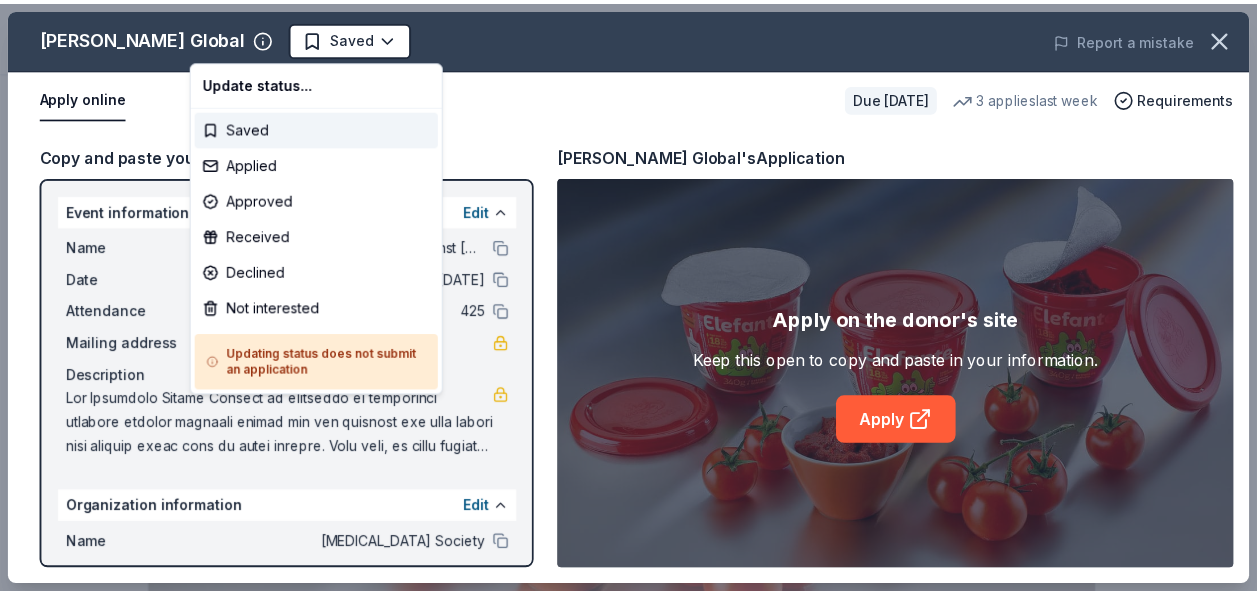 scroll, scrollTop: 0, scrollLeft: 0, axis: both 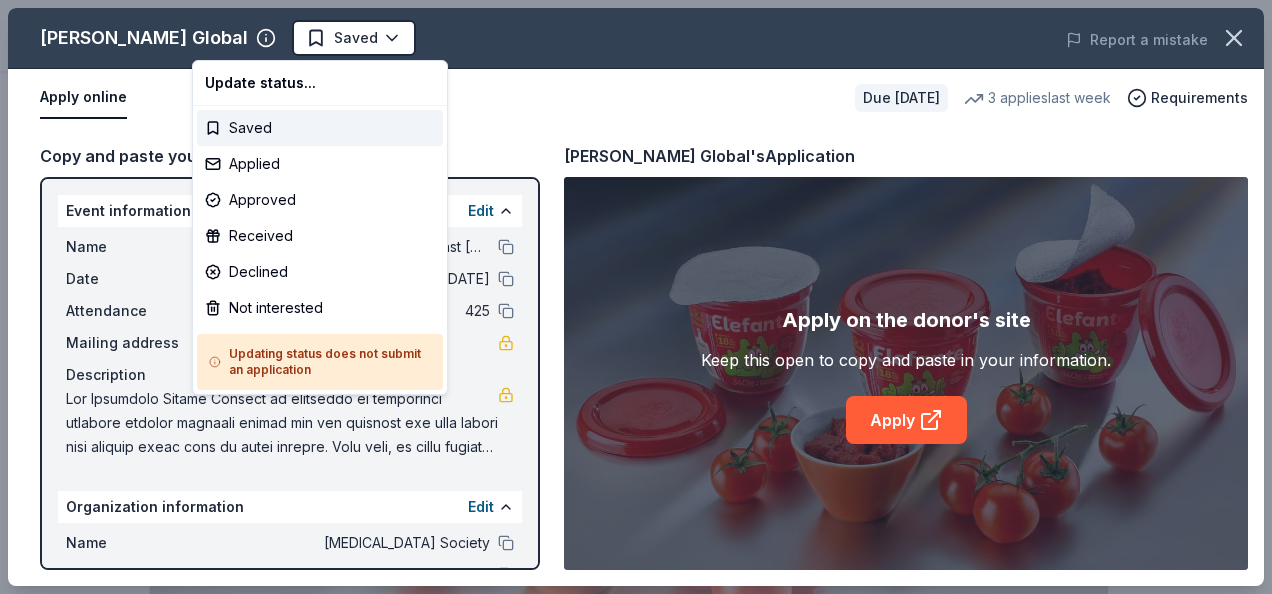 click on "Adventure Ted Tees Off Against Childhood Cancer-Fairways For Fighters Saved Apply Due in 202 days Share Berry Global New 3   applies  last week approval rate donation value Share Donating in all states Berry Global is a global manufacturer of plastic packaging products and protective solutions, focusing on innovation and sustainability, serving multiple industries including healthcare and consumer goods. What they donate Plastic packaging products, monetary Auction & raffle Donation is small & easy to send to guests   You may receive donations every   year Who they donate to  Preferred 501(c)(3) required  Ineligible Organizations which practice discrimination by race, creed, color, sex, age, or national origin; Fraternal or labor organizations, churches, synagogues, and other houses of religious worship; Political candidates, parties, or couses Religious Political Due in 202 days Apply Saved Application takes 10 min Usually responds in  over a month Updated  25 days  ago Report a mistake approval rate 20 % 30" at bounding box center (628, 297) 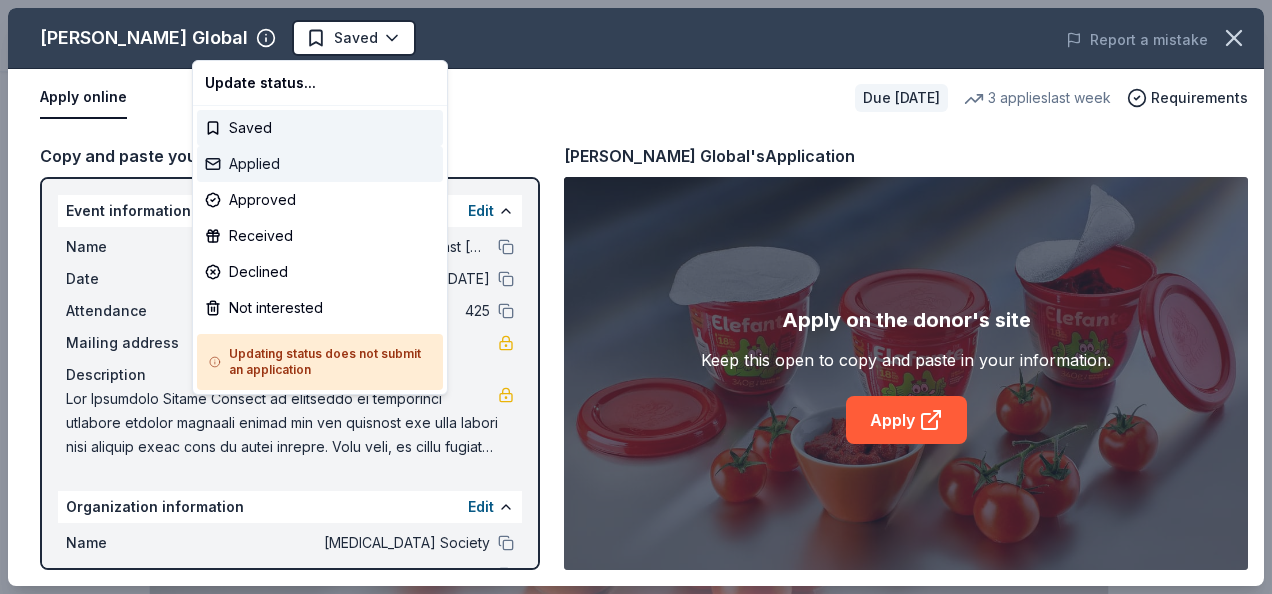 click on "Applied" at bounding box center (320, 164) 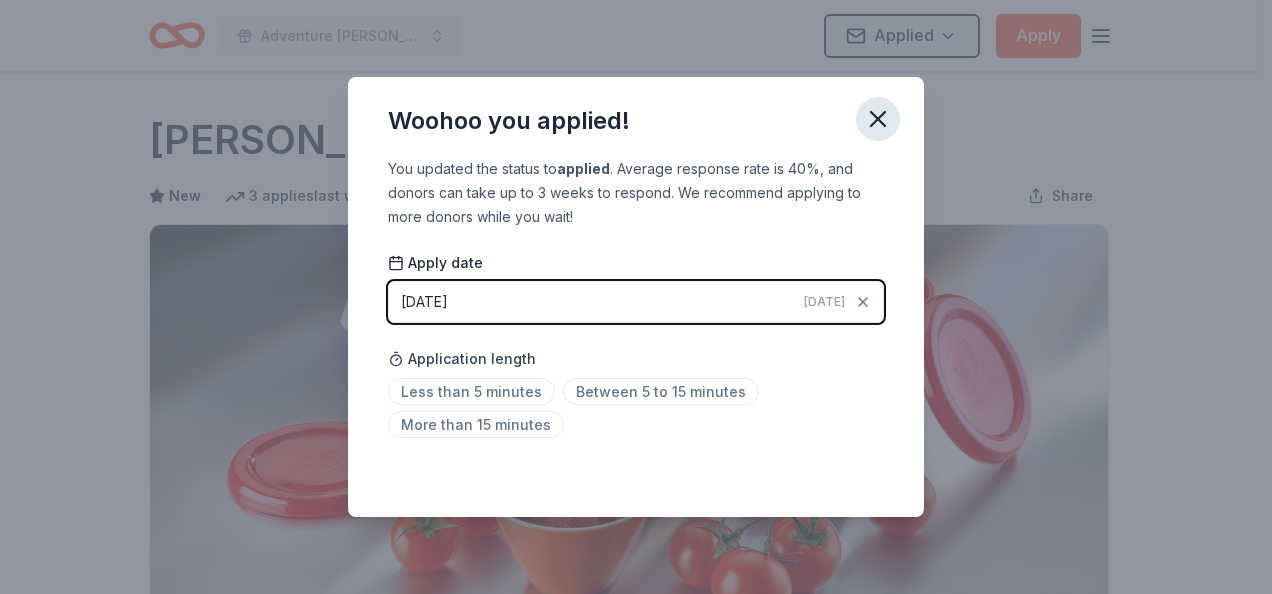click 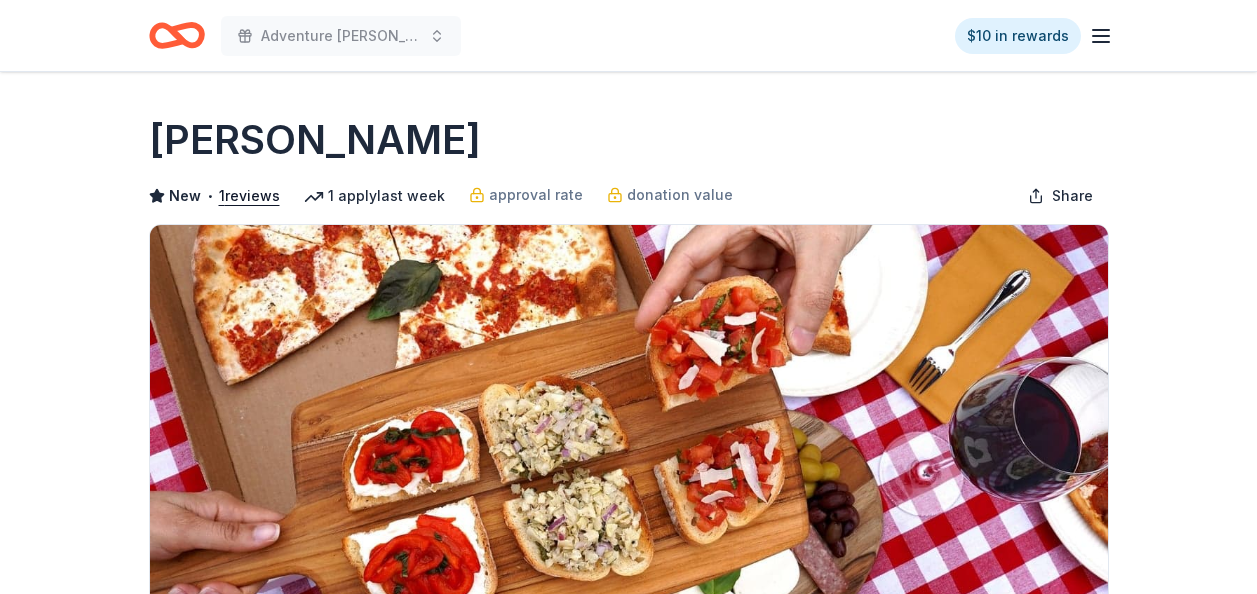 scroll, scrollTop: 0, scrollLeft: 0, axis: both 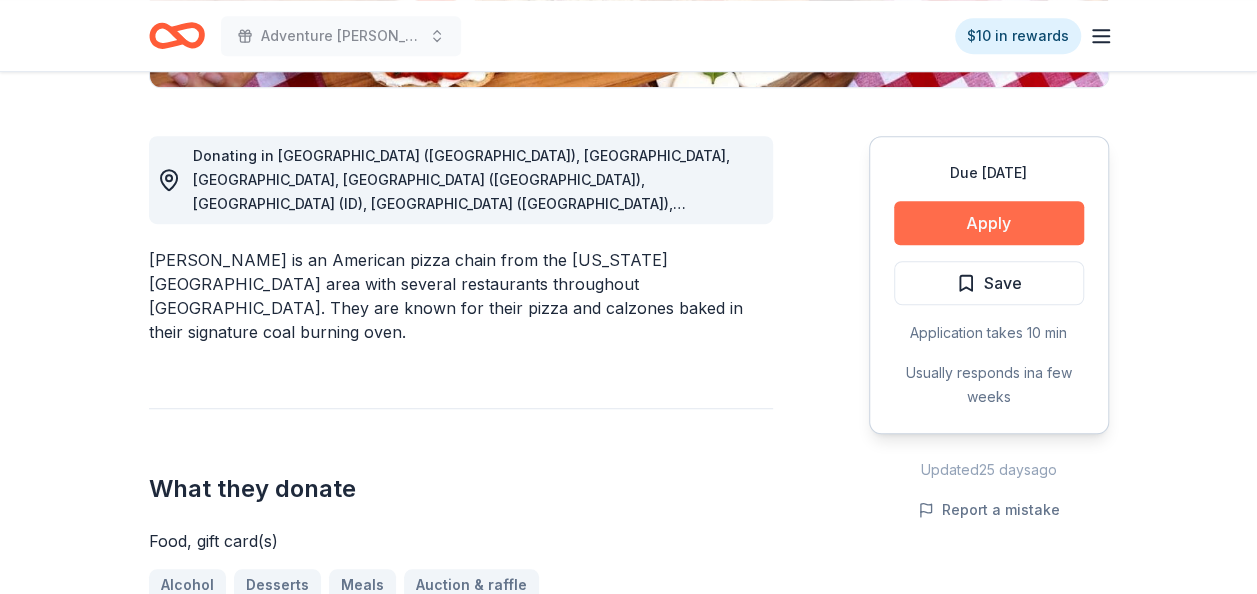 click on "Apply" at bounding box center (989, 223) 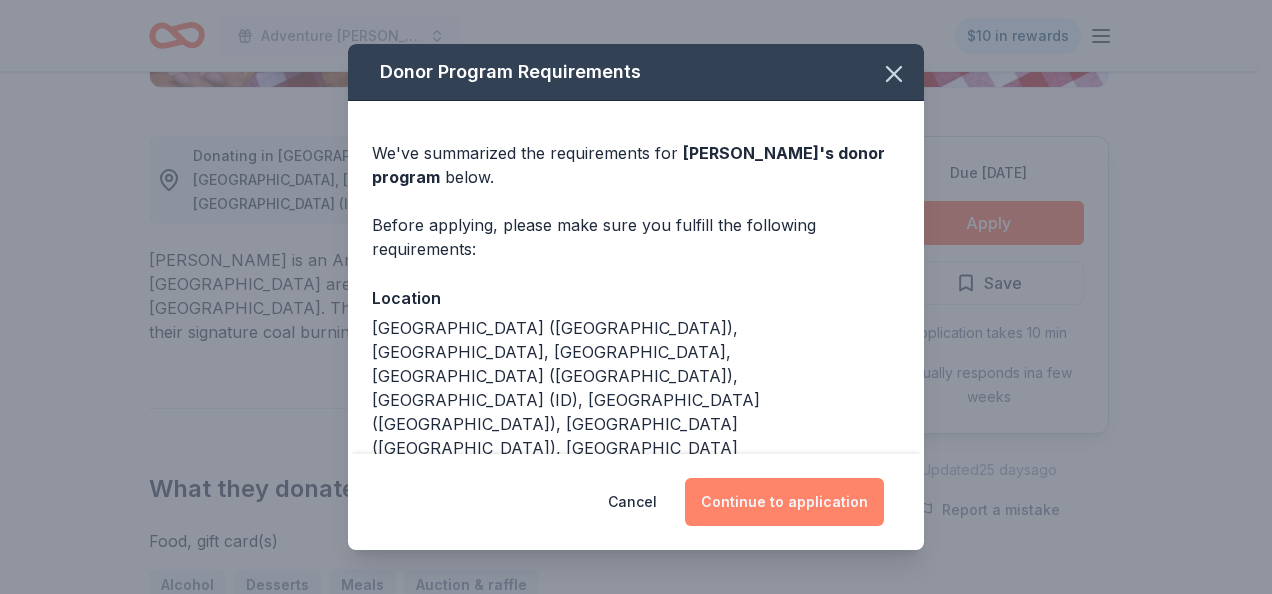 click on "Continue to application" at bounding box center (784, 502) 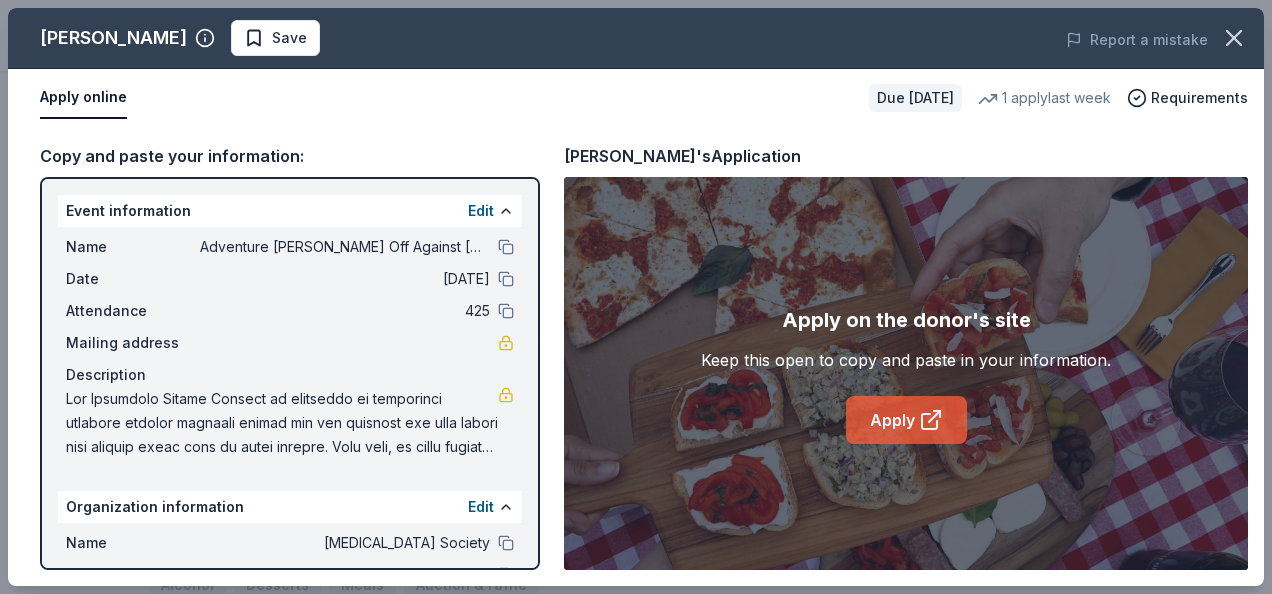 click on "Apply" at bounding box center [906, 420] 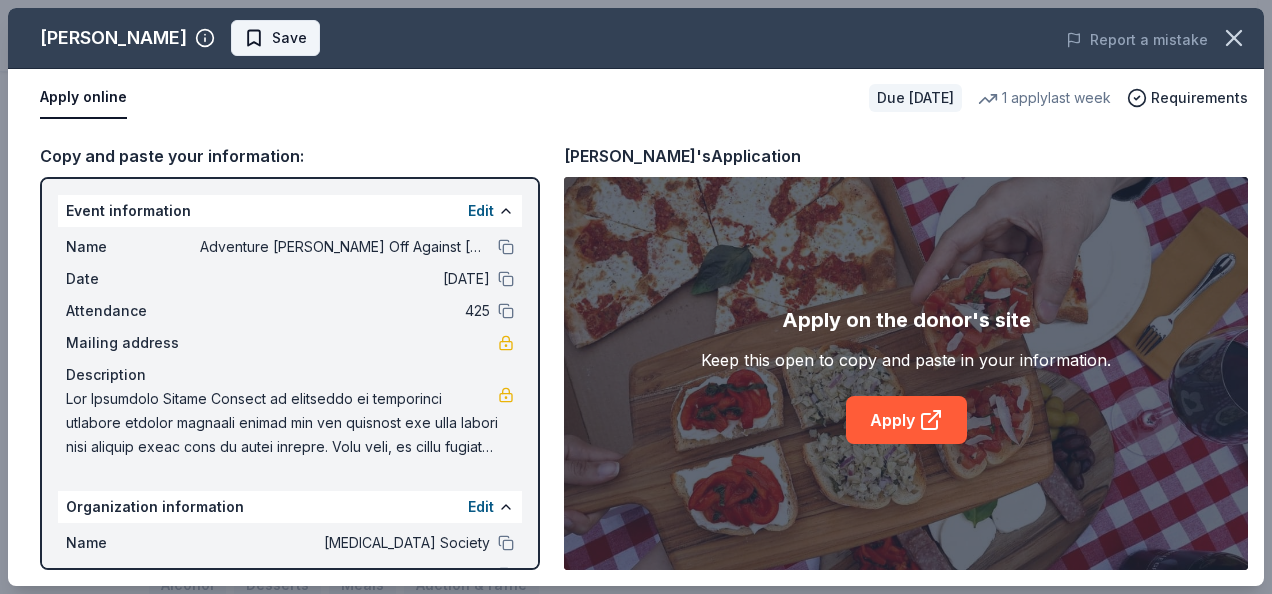 click on "Save" at bounding box center (289, 38) 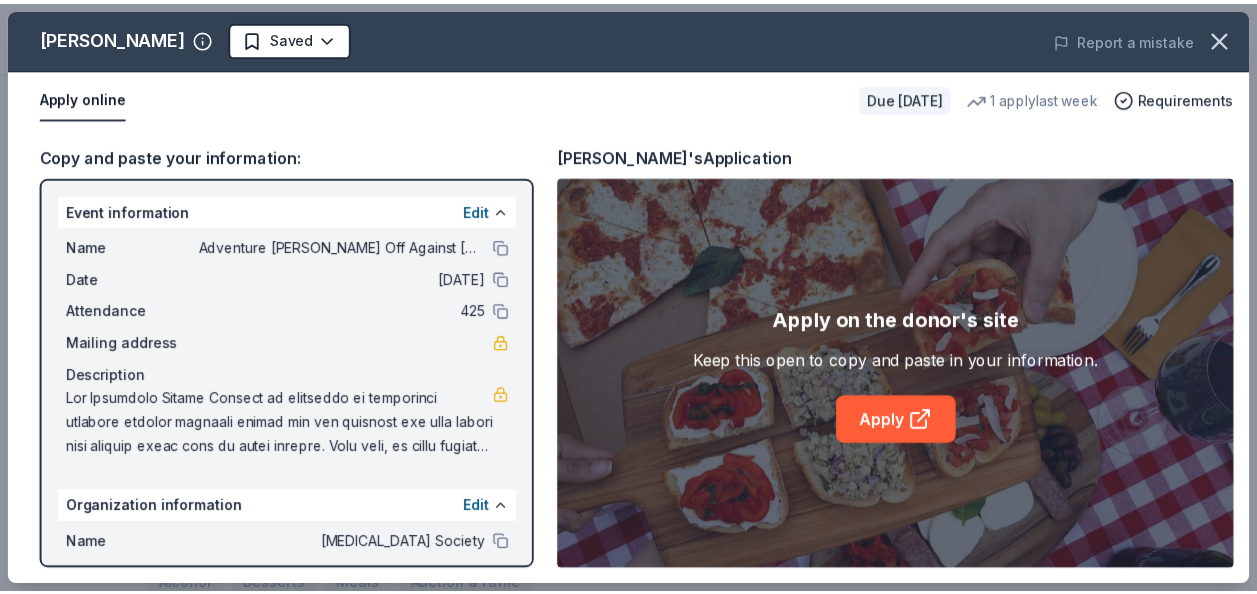 scroll, scrollTop: 0, scrollLeft: 0, axis: both 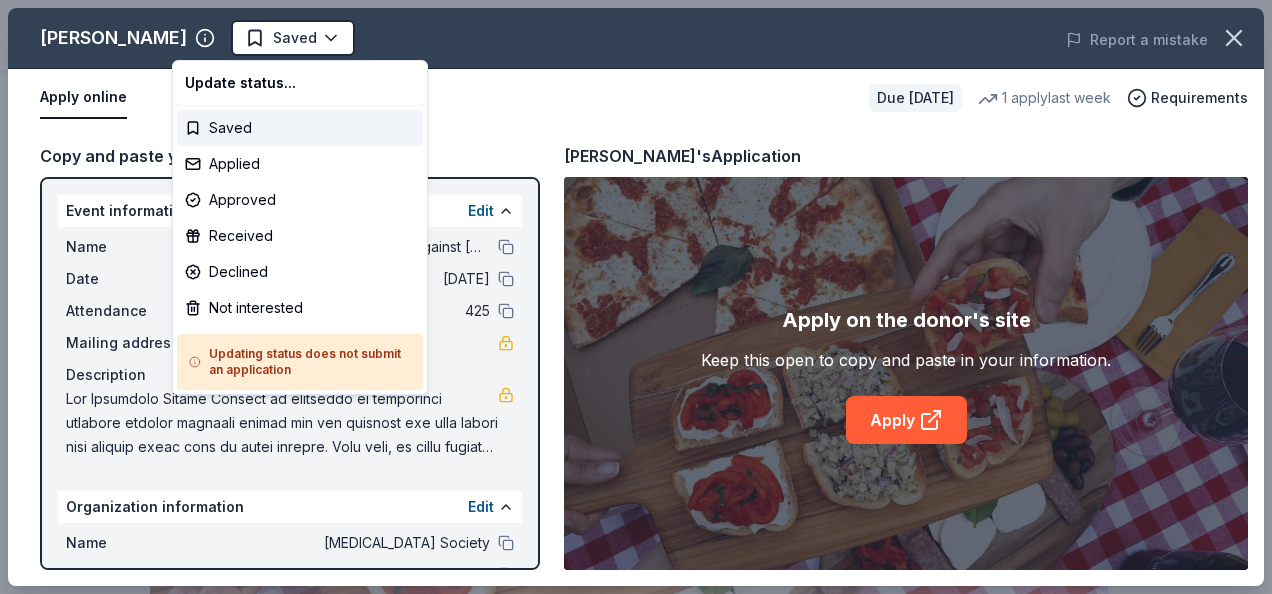 click on "Adventure Ted Tees Off Against Childhood Cancer-Fairways For Fighters Saved Apply Due in 172 days Share Grimaldi's New • 1  reviews 1   apply  last week approval rate donation value Share Donating in Huntsville (AL), AZ, FL, Ankeny (IA), Meridian (ID), Overland Park (KS), Wichita (KS), Lexington (KY), NV, Brooklyn (NY), Greenville (SC), Mt. Pleasant (SC), TX, Brookfield (WI) Grimaldi’s is an American pizza chain from the New York City area with several restaurants throughout the United States. They are known for their pizza and calzones baked in their signature coal burning oven. What they donate Food, gift card(s) Alcohol Desserts Meals Auction & raffle Donation is small & easy to send to guests   You may receive donations every   year Who they donate to  Preferred Prioritizes schools in the vicinity of their pizzerias Education 501(c)(3) required Due in 172 days Apply Saved Application takes 10 min Usually responds in  a few weeks Updated  25 days  ago Report a mistake approval rate 20 % approved 30 % %" at bounding box center (636, 297) 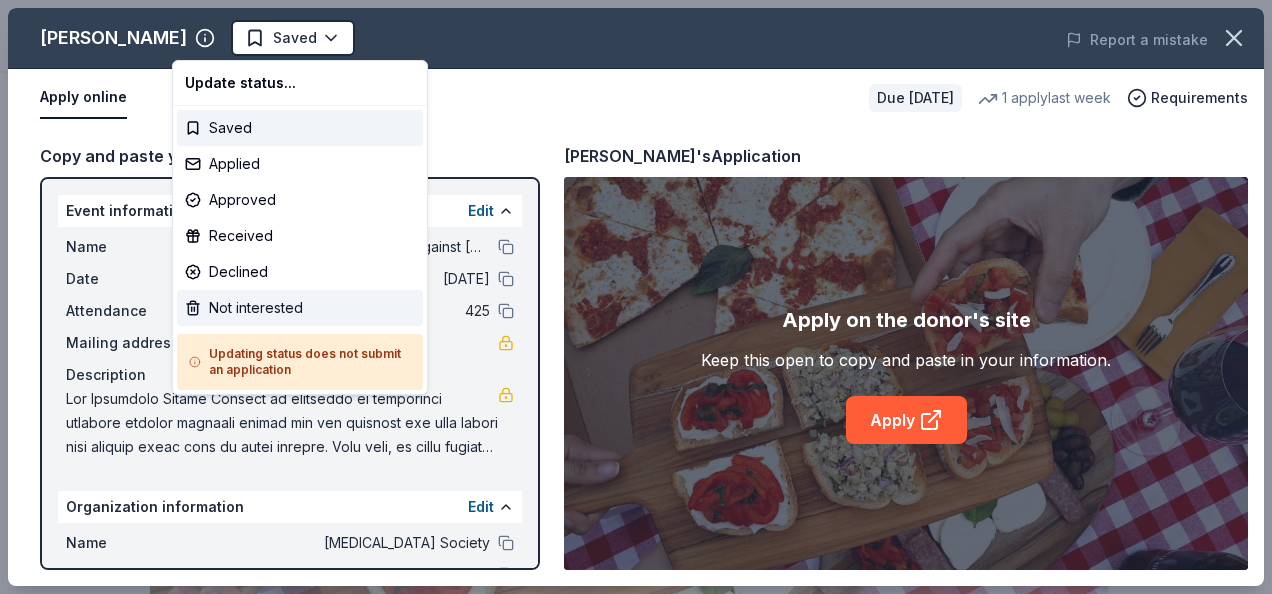 click on "Not interested" at bounding box center [300, 308] 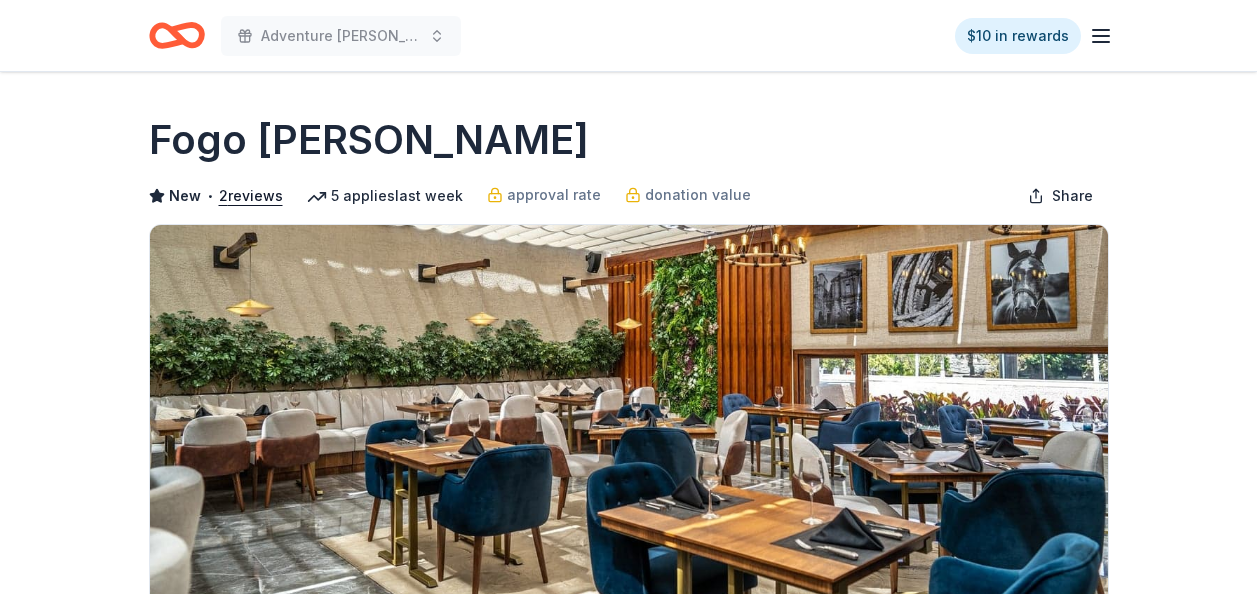 scroll, scrollTop: 0, scrollLeft: 0, axis: both 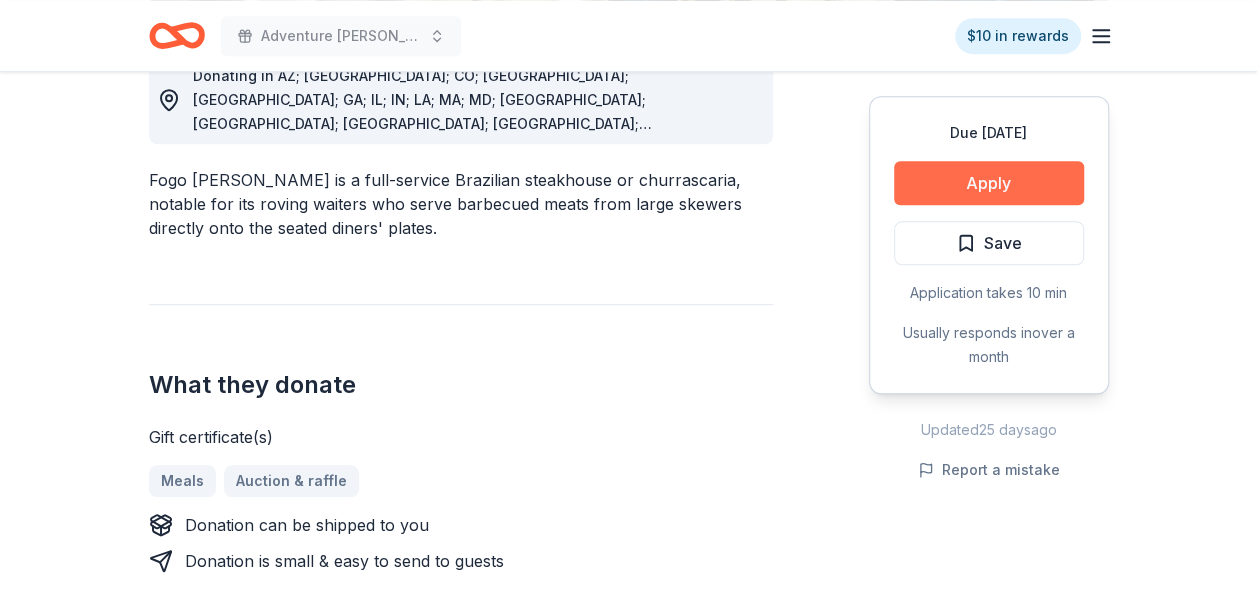 click on "Apply" at bounding box center [989, 183] 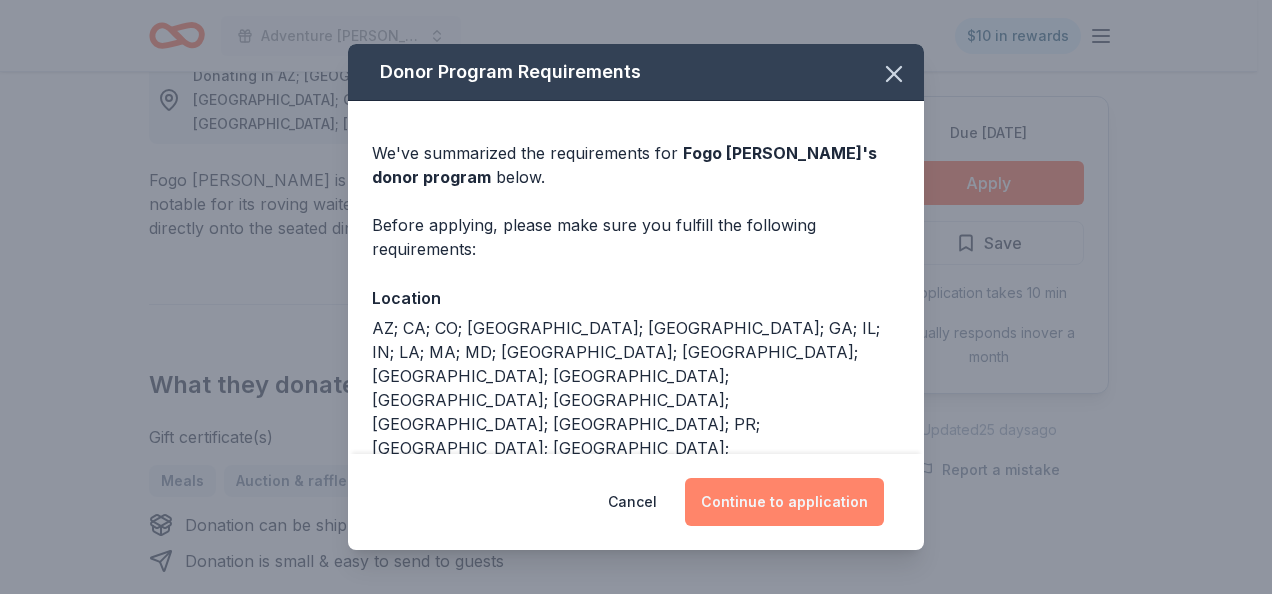 click on "Continue to application" at bounding box center (784, 502) 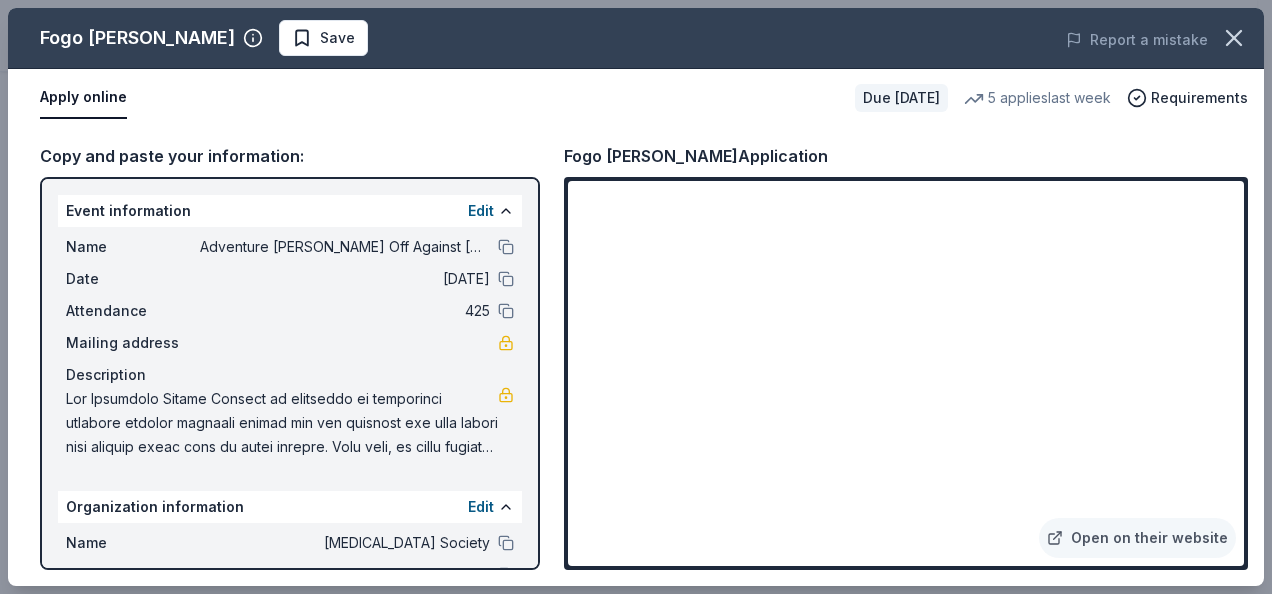 click on "Open on their website" at bounding box center [906, 373] 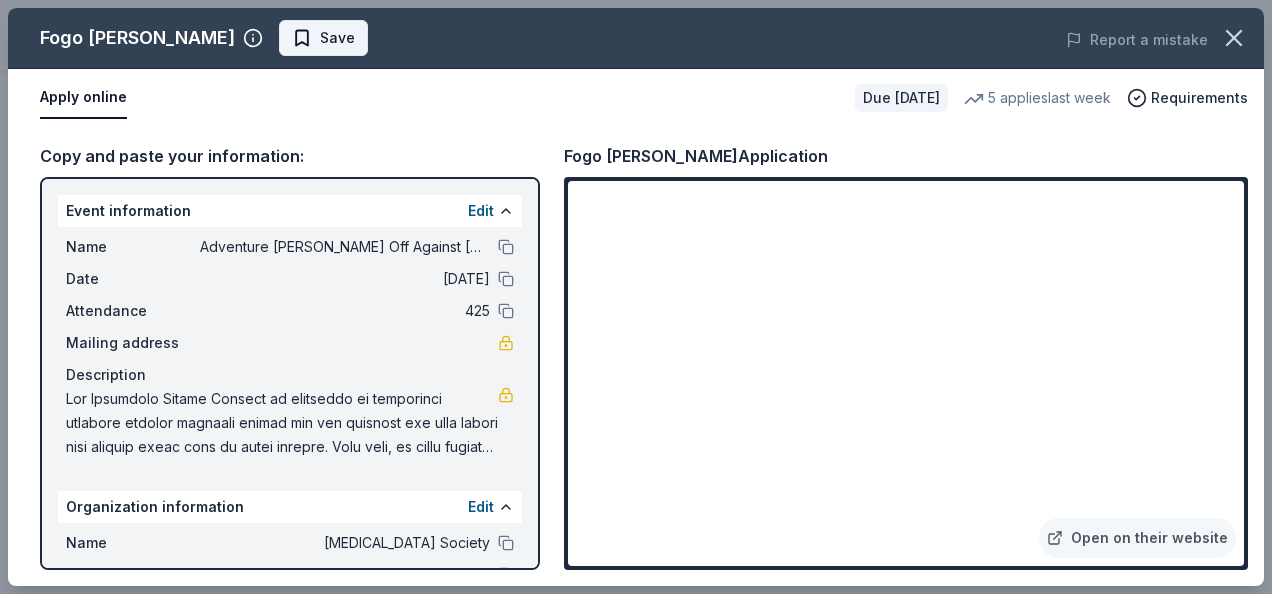 click on "Save" at bounding box center (337, 38) 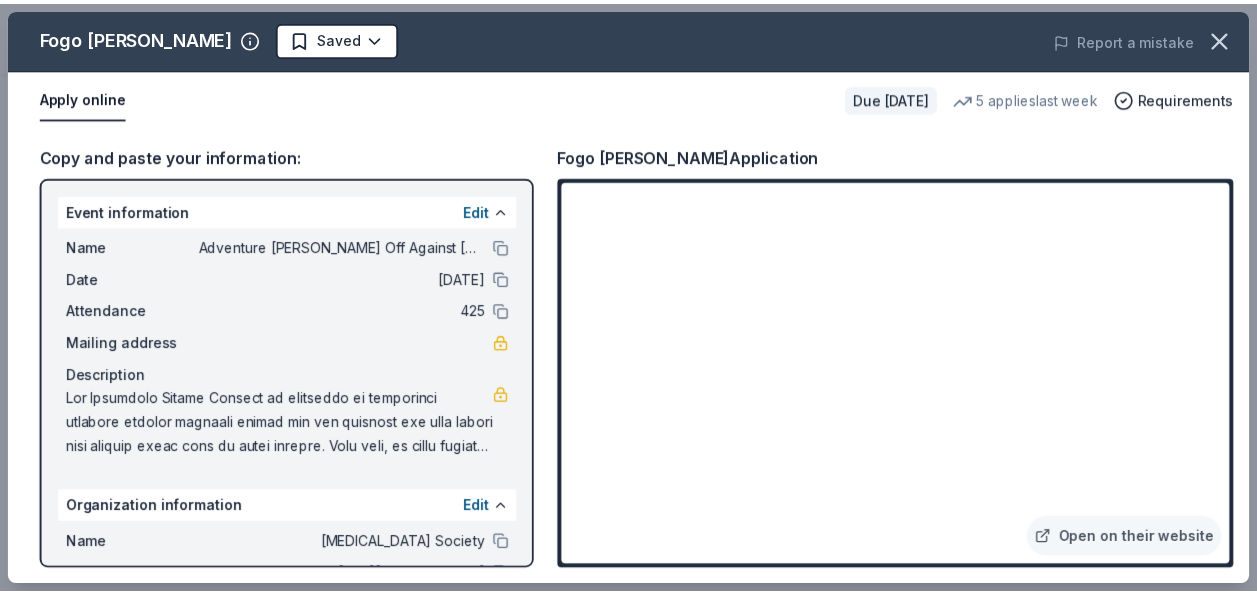scroll, scrollTop: 0, scrollLeft: 0, axis: both 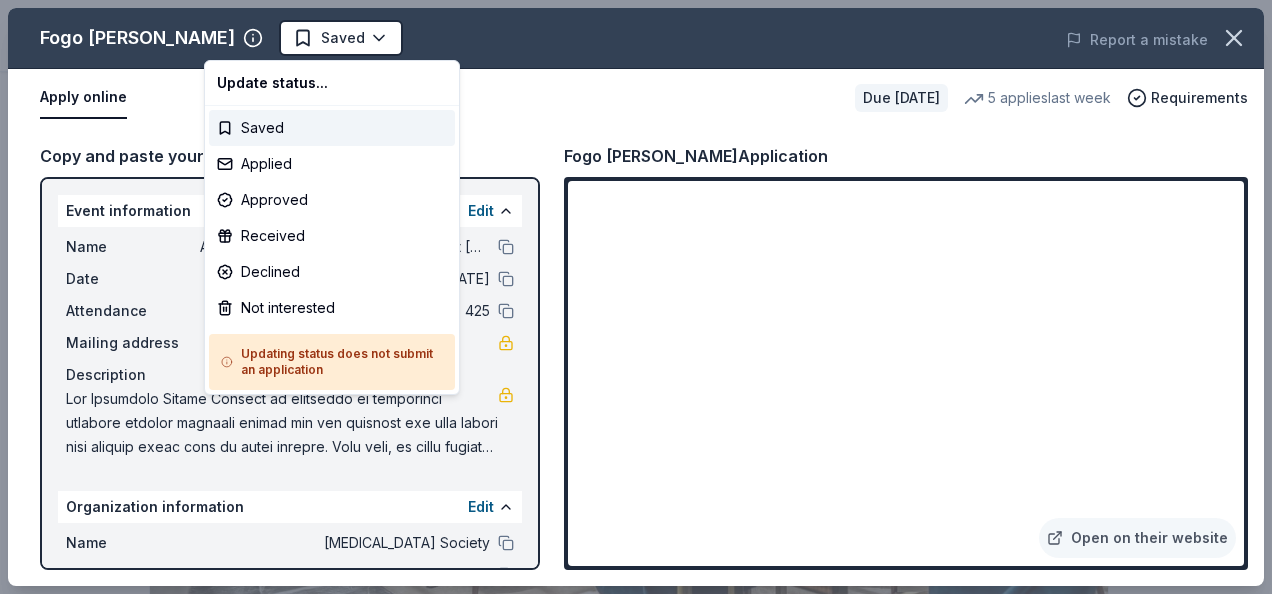 click on "Adventure Ted Tees Off Against Childhood Cancer-Fairways For Fighters Saved Apply Due in 190 days Share Fogo de Chao New • 2  reviews 5   applies  last week approval rate donation value Share Donating in AZ; CA; CO; DC; FL; GA; IL; IN; LA; MA; MD; MI; MN; MO; NM; NV; NY; OR; PA; PR; TX; VA; WA Fogo de Chão is a full-service Brazilian steakhouse or churrascaria, notable for its roving waiters who serve barbecued meats from large skewers directly onto the seated diners' plates. What they donate Gift certificate(s) Meals Auction & raffle Donation can be shipped to you Donation is small & easy to send to guests Who they donate to  Preferred 501(c)(3) required Due in 190 days Apply Saved Application takes 10 min Usually responds in  over a month Updated  25 days  ago Report a mistake approval rate 20 % approved 30 % declined 50 % no response donation value (average) 20% 70% 0% 10% $xx - $xx $xx - $xx $xx - $xx $xx - $xx Upgrade to Pro to view approval rates and average donation values New • 2  reviews • •" at bounding box center [628, 297] 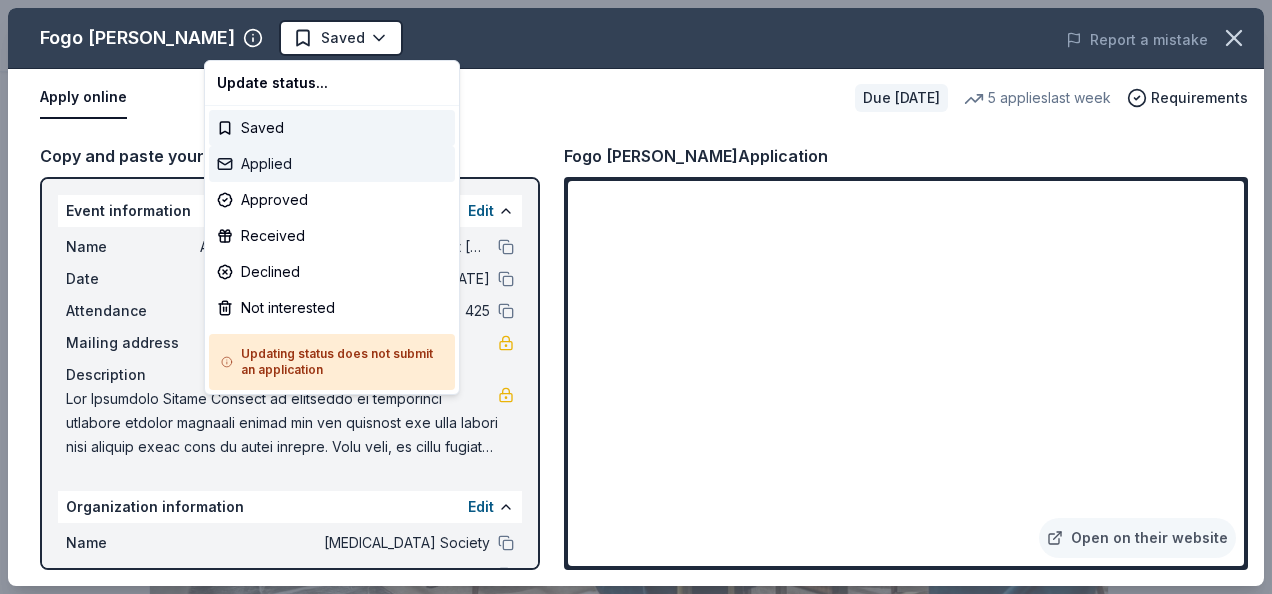 click on "Applied" at bounding box center [332, 164] 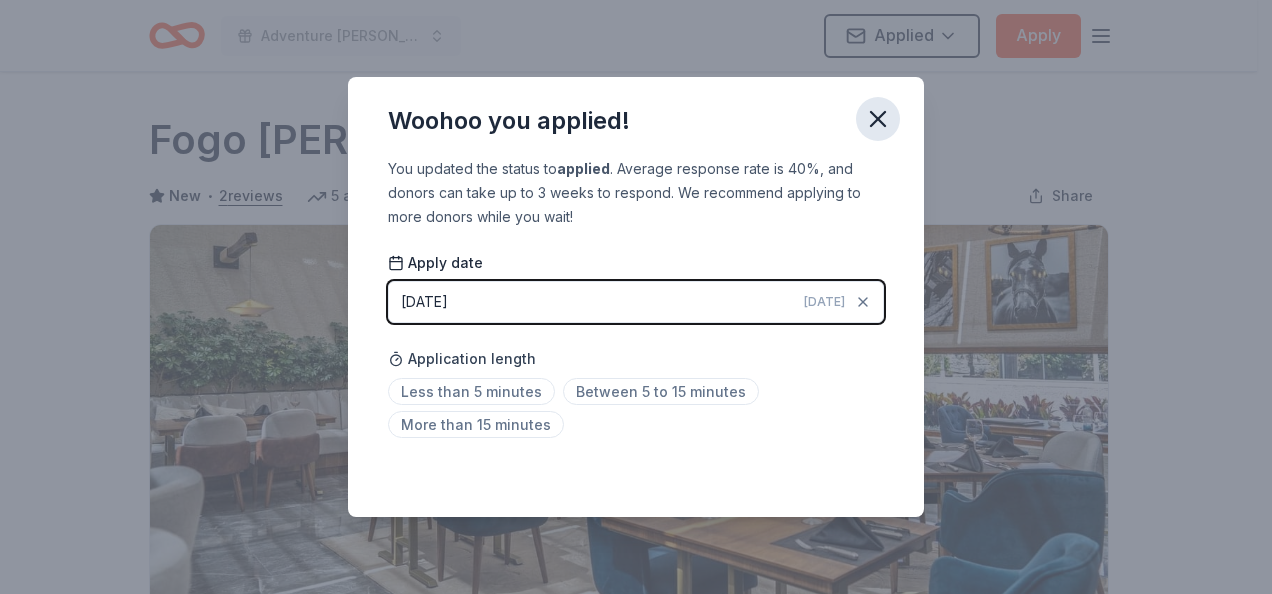 click 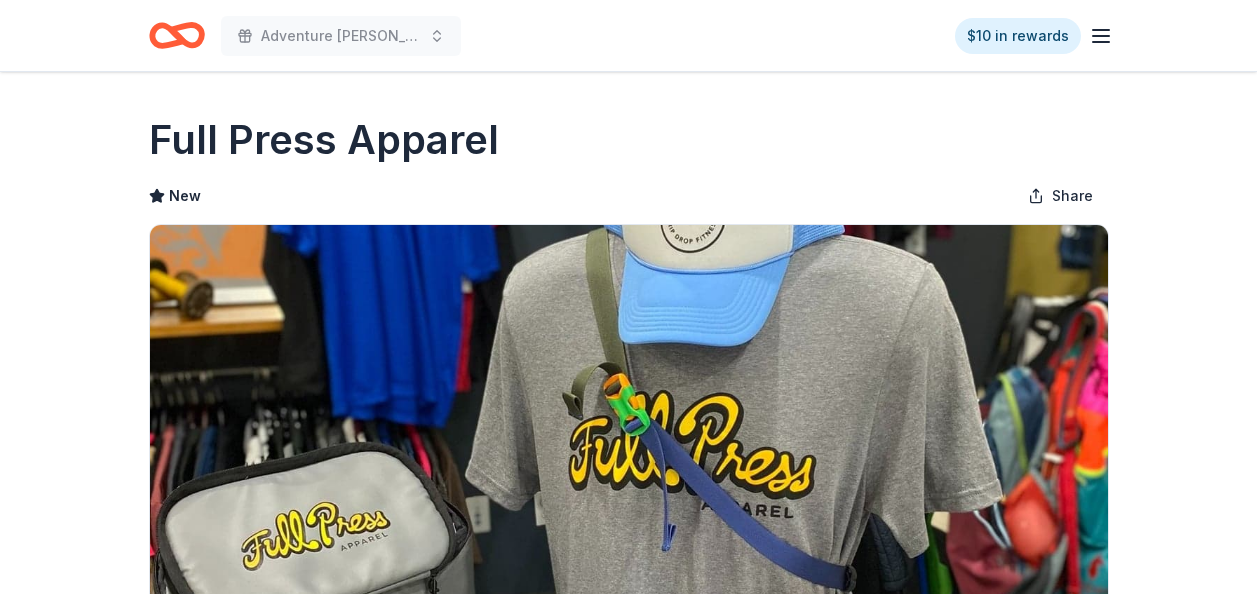 scroll, scrollTop: 0, scrollLeft: 0, axis: both 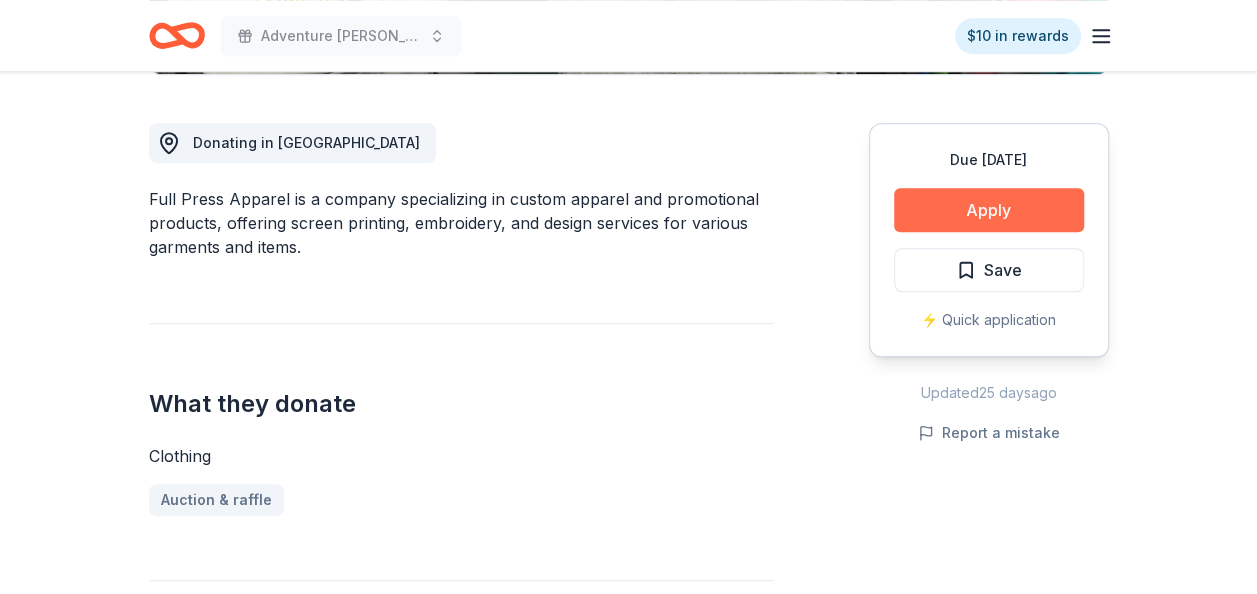 click on "Apply" at bounding box center (989, 210) 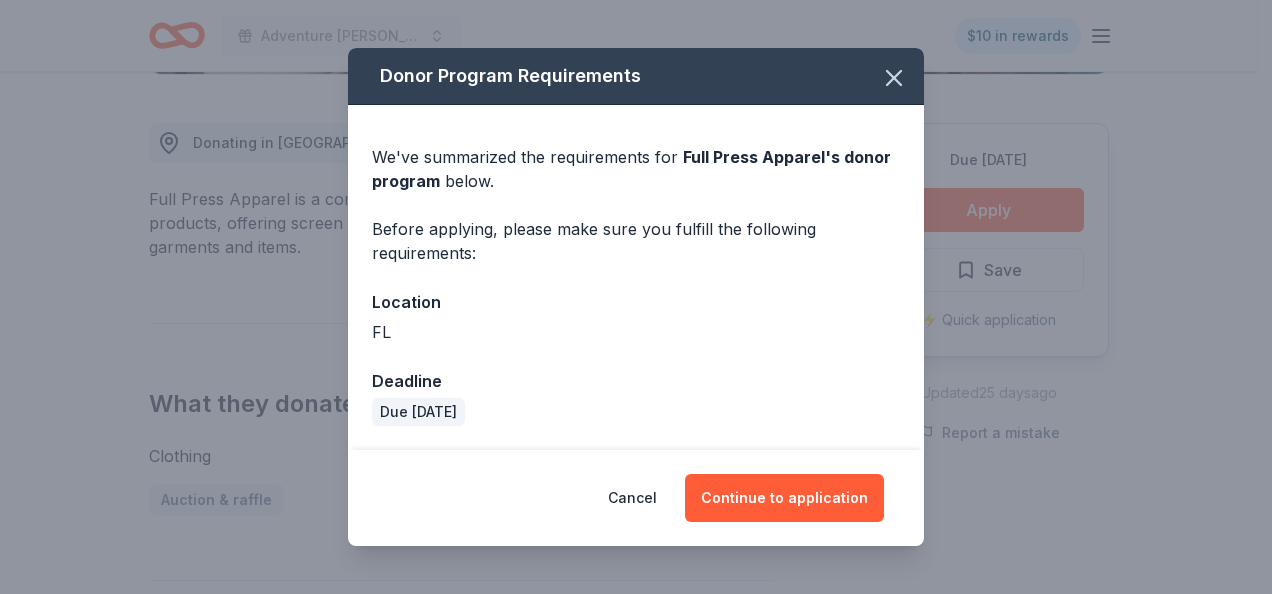 click on "We've summarized the requirements for   Full Press Apparel 's donor program   below. Before applying, please make sure you fulfill the following requirements: Location FL Deadline Due in 202 days" at bounding box center (636, 277) 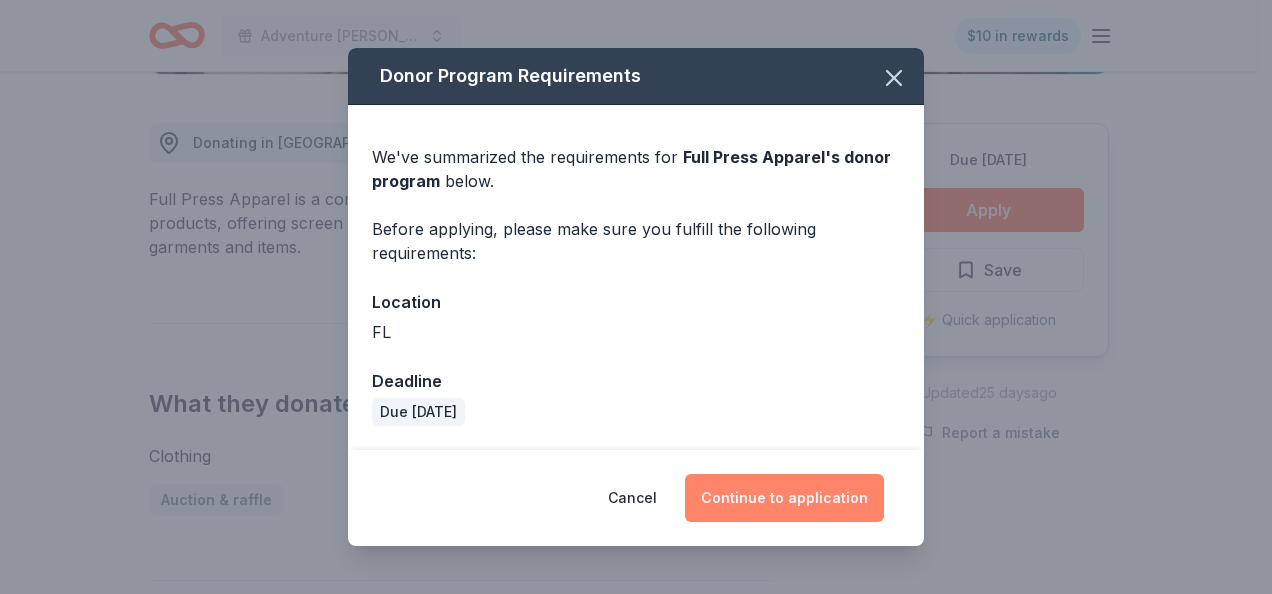 click on "Continue to application" at bounding box center [784, 498] 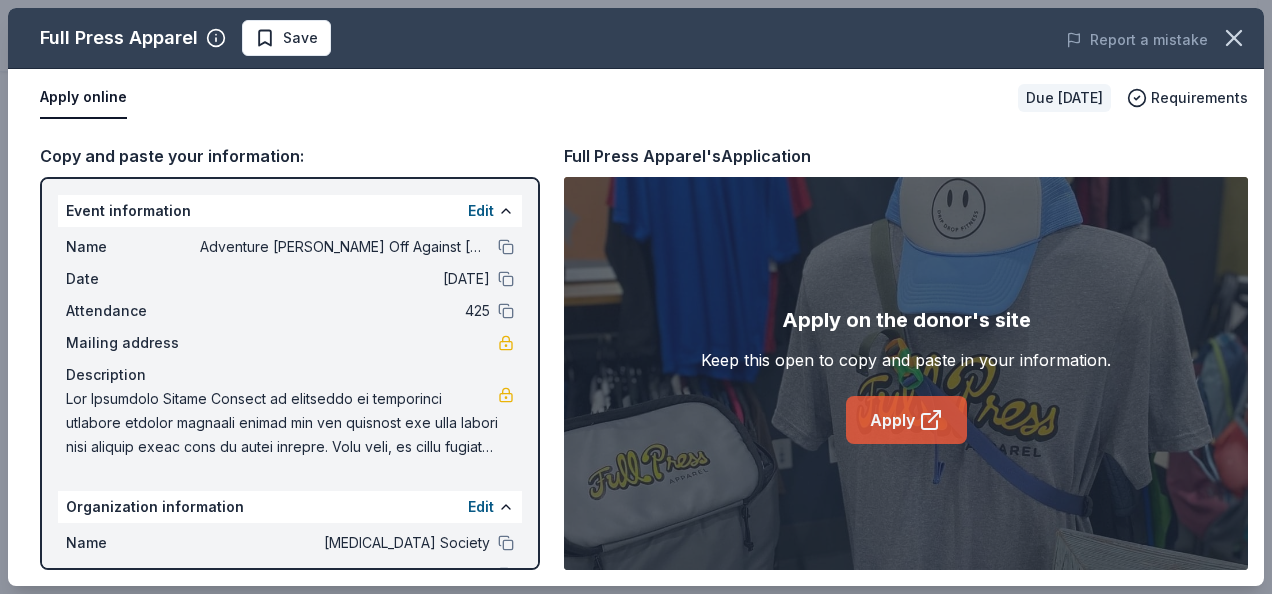 click on "Apply" at bounding box center (906, 420) 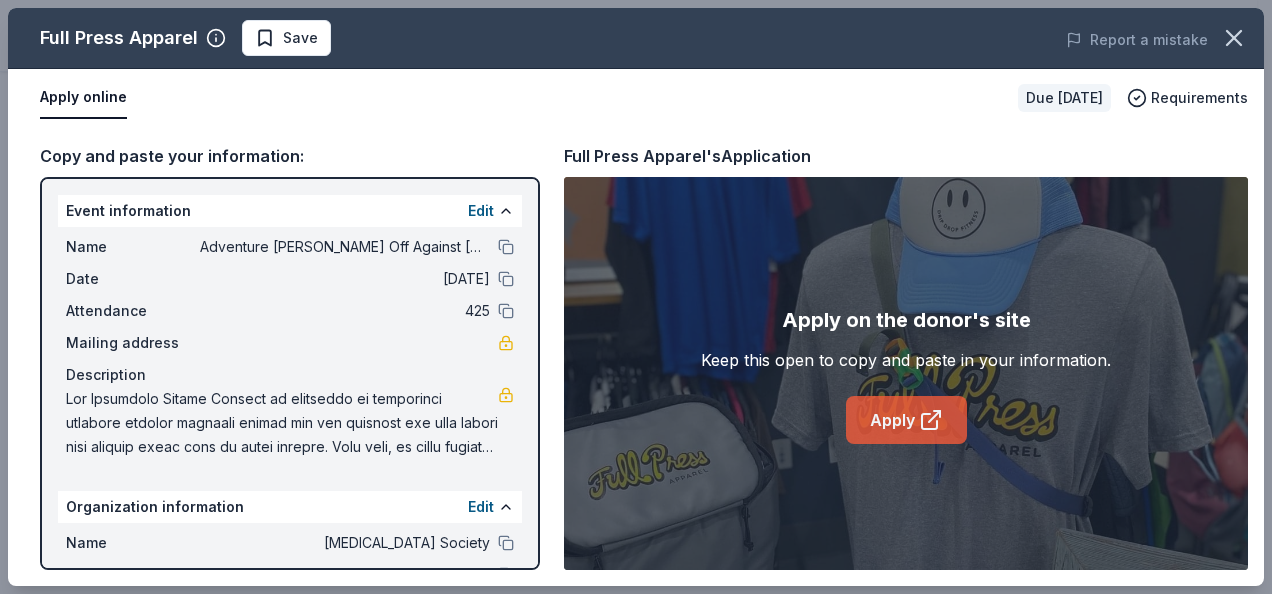 click on "Apply" at bounding box center [906, 420] 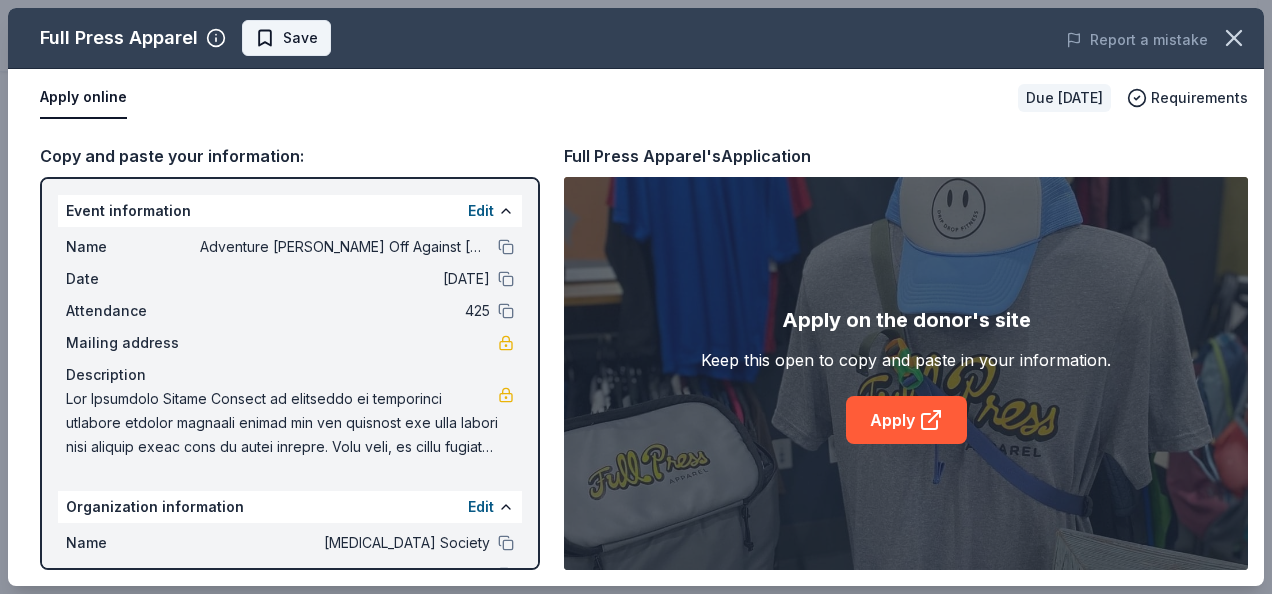 click on "Save" at bounding box center [300, 38] 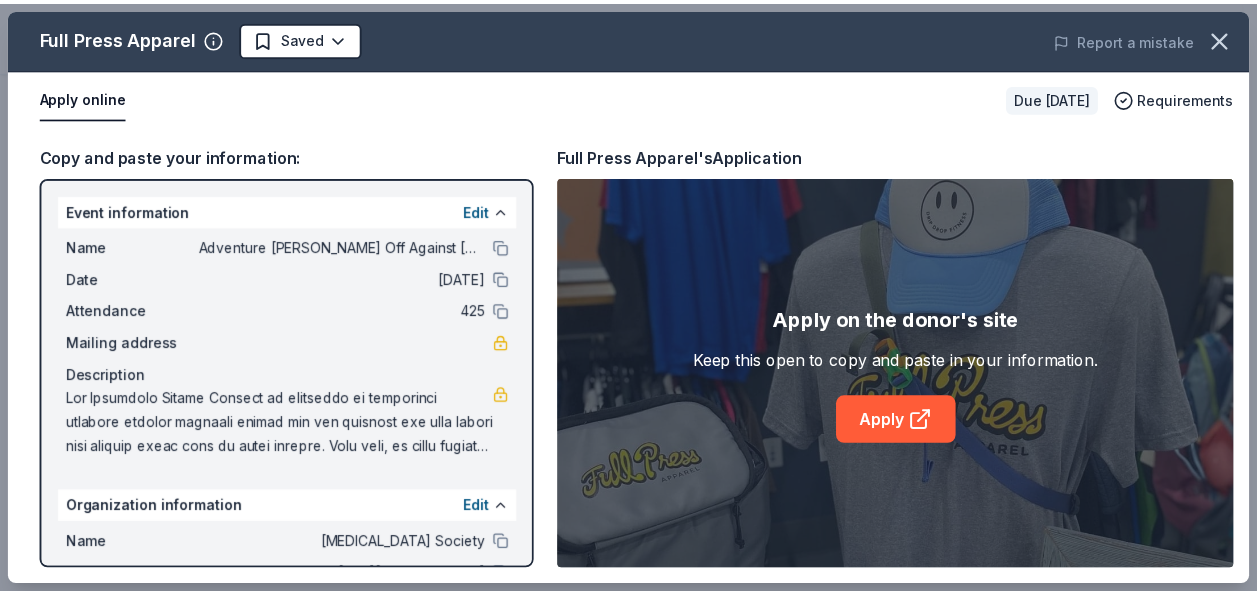 scroll, scrollTop: 0, scrollLeft: 0, axis: both 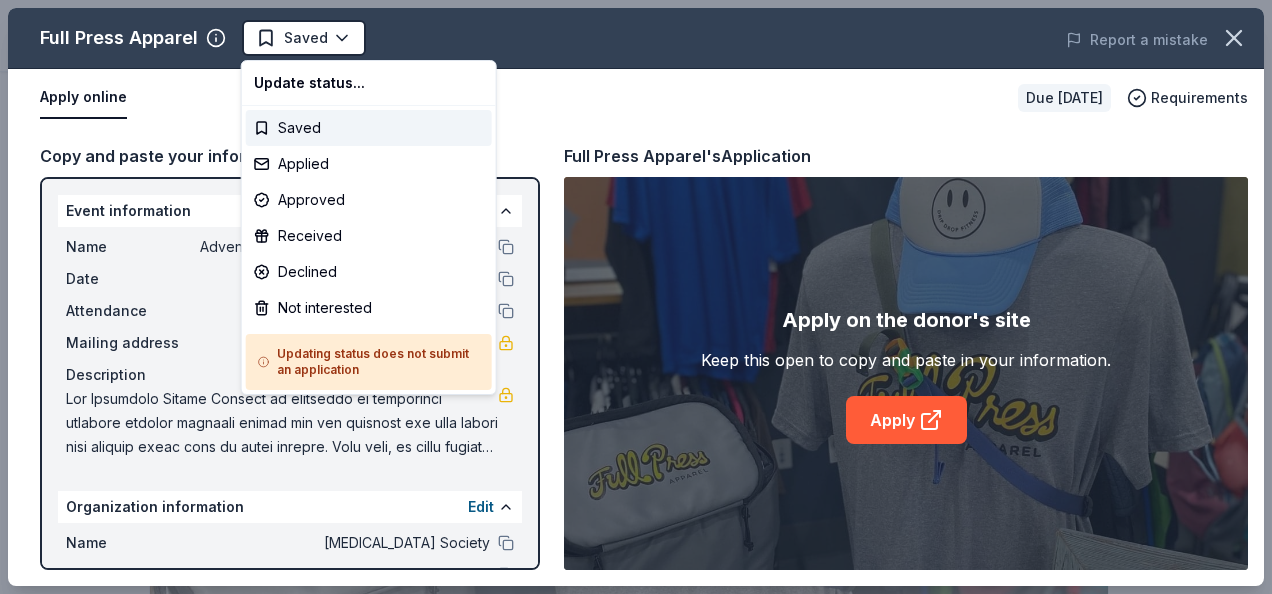 click on "Adventure Ted Tees Off Against Childhood Cancer-Fairways For Fighters Saved Apply Due in 202 days Share Full Press Apparel New Share Donating in FL Full Press Apparel is a company specializing in custom apparel and promotional products, offering screen printing, embroidery, and design services for various garments and items. What they donate Clothing Auction & raffle Who they donate to Full Press Apparel  hasn ' t listed any preferences or eligibility criteria. Upgrade to Pro to view approval rates and average donation values Due in 202 days Apply Saved ⚡️ Quick application Updated  25 days  ago Report a mistake New Be the first to review this company! Leave a review Similar donors Top rated 2   applies  last week 202 days left Online app Orlando Science Center 5.0 Admission ticket(s) Local 202 days left Online app Bono's Pit Bar-B-Q New Food, gift card(s) 2   applies  last week Local 190 days left Online app Xtreme Action Park New Play Day vouchers, Lap Race packages, Gift card(s), merchandise Local New" at bounding box center [628, 297] 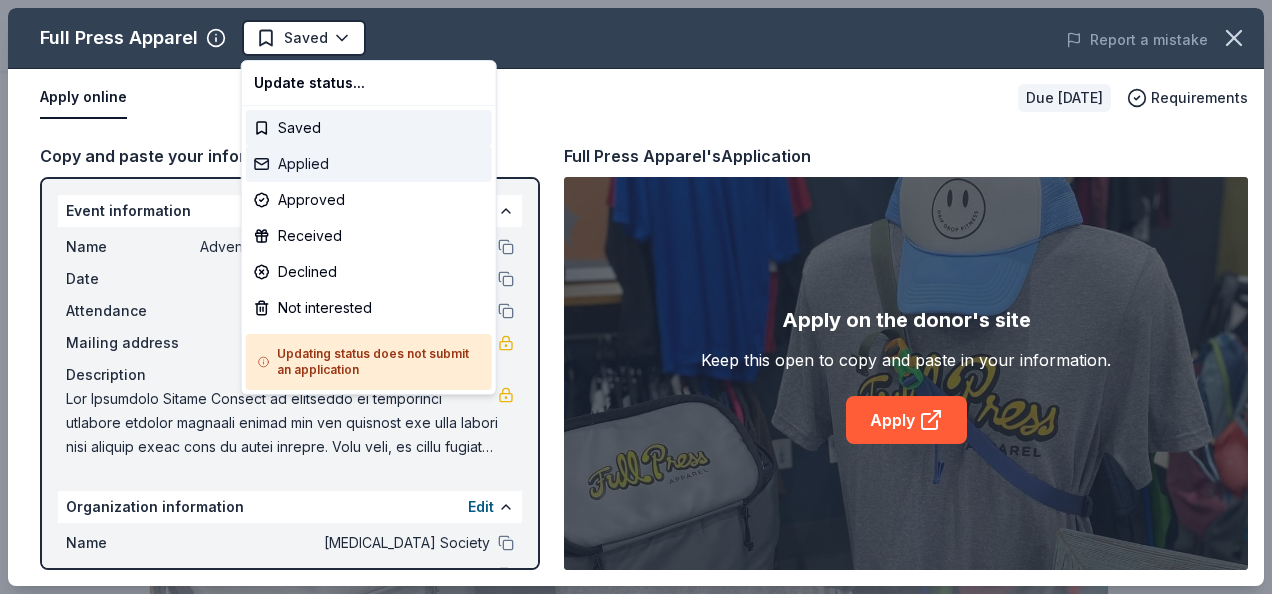click on "Applied" at bounding box center [369, 164] 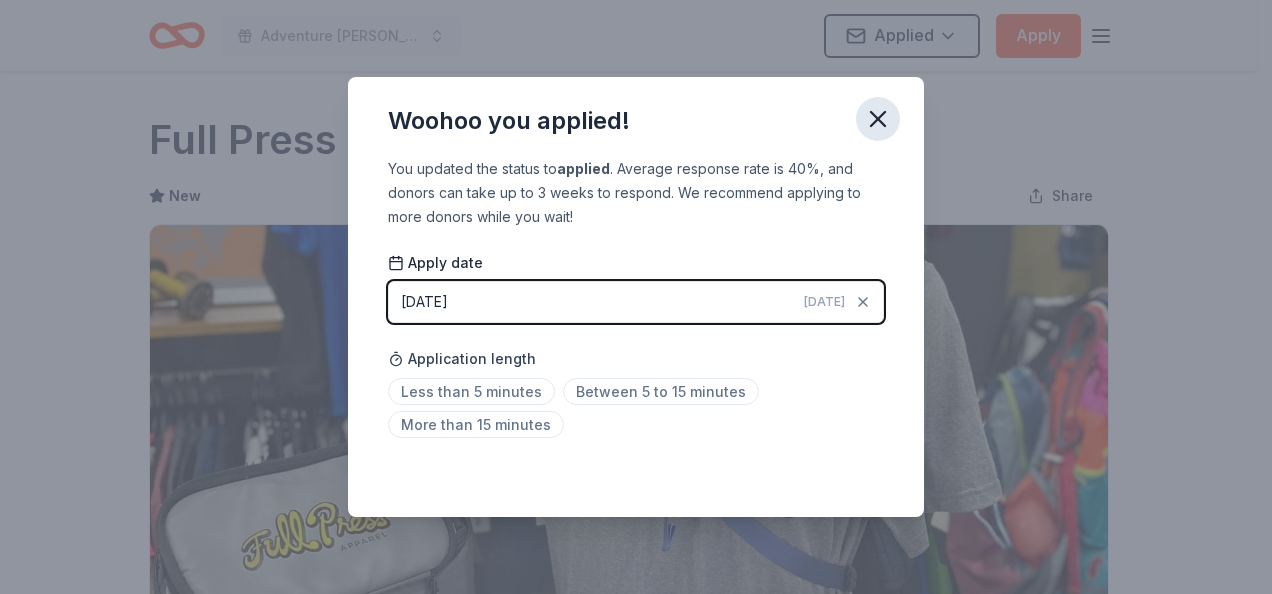 click 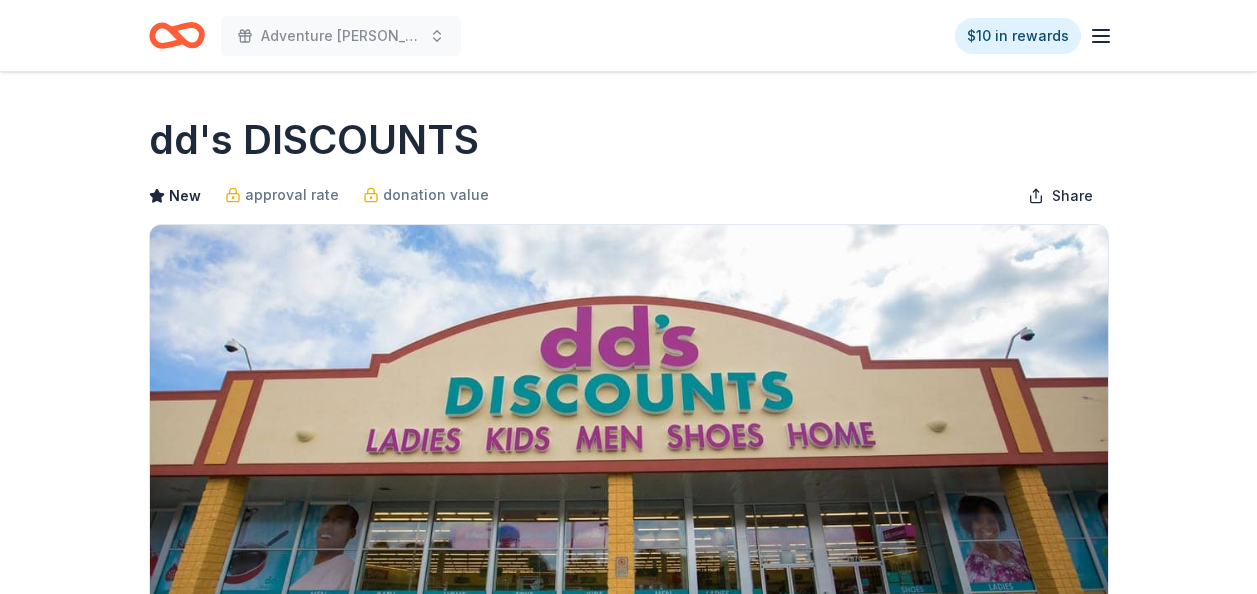 scroll, scrollTop: 0, scrollLeft: 0, axis: both 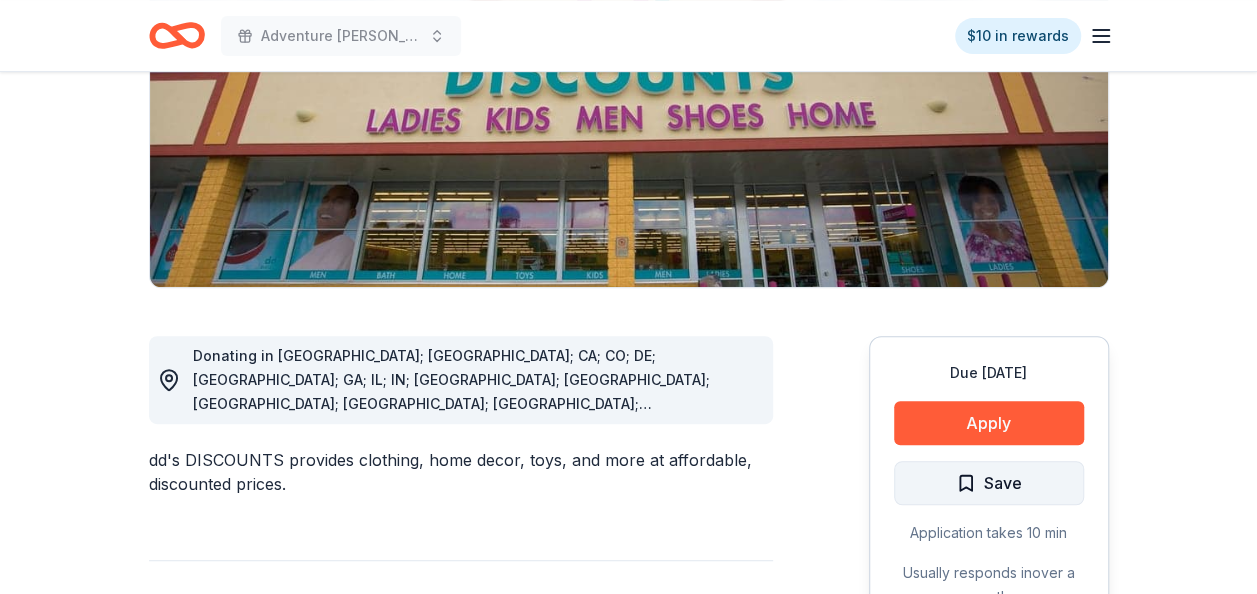 click on "Save" at bounding box center [989, 483] 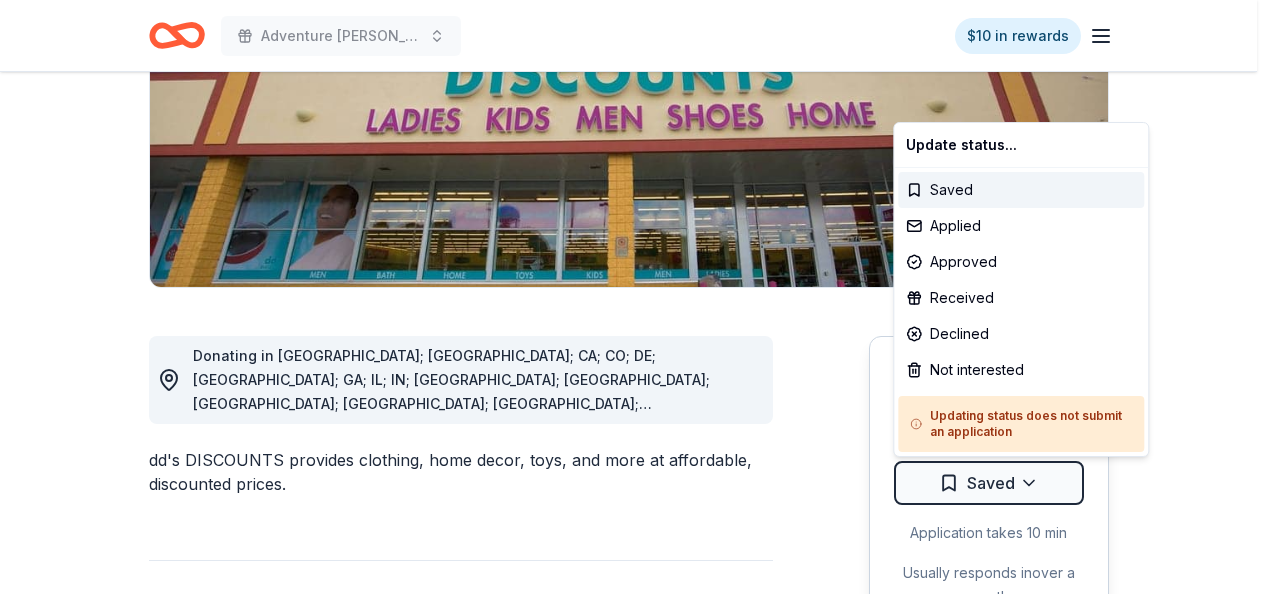 click on "Adventure [PERSON_NAME] Tees Off Against [MEDICAL_DATA]-Fairways For Fighters $10 in rewards Due [DATE] Share dd's DISCOUNTS New approval rate donation value Share Donating in [GEOGRAPHIC_DATA]; AZ; CA; CO; DE; [GEOGRAPHIC_DATA]; GA; IL; IN; LA; MD; [GEOGRAPHIC_DATA]; [GEOGRAPHIC_DATA]; NM; NV; OK; [GEOGRAPHIC_DATA]; SC; [GEOGRAPHIC_DATA]; [GEOGRAPHIC_DATA]; VA dd's DISCOUNTS provides clothing, home decor, toys, and more at affordable, discounted prices.  What they donate Gift card(s) Auction & raffle Donation can be shipped to you Donation is small & easy to send to guests   You may receive donations every   year Who they donate to  Preferred Supports organizations that help socioeconomically disadvantaged youth with academic achievement and/or building important life skills, like financial literacy and career readiness Children Education Social Justice 501(c)(3) required  Ineligible Sports Teams Religious Political Individuals Due [DATE] Apply Saved Application takes 10 min Usually responds in  over a month Updated  [DATE] Report a mistake approval rate 20 % approved 30 % declined 50 % no response 20%" at bounding box center [636, -23] 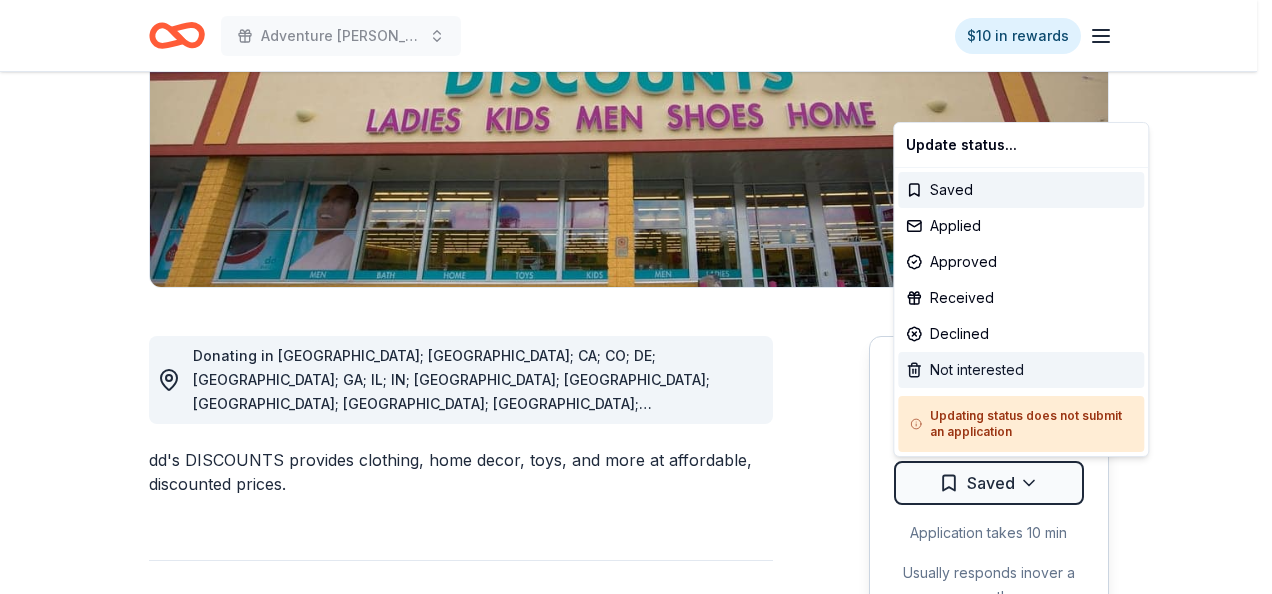 click on "Not interested" at bounding box center (1021, 370) 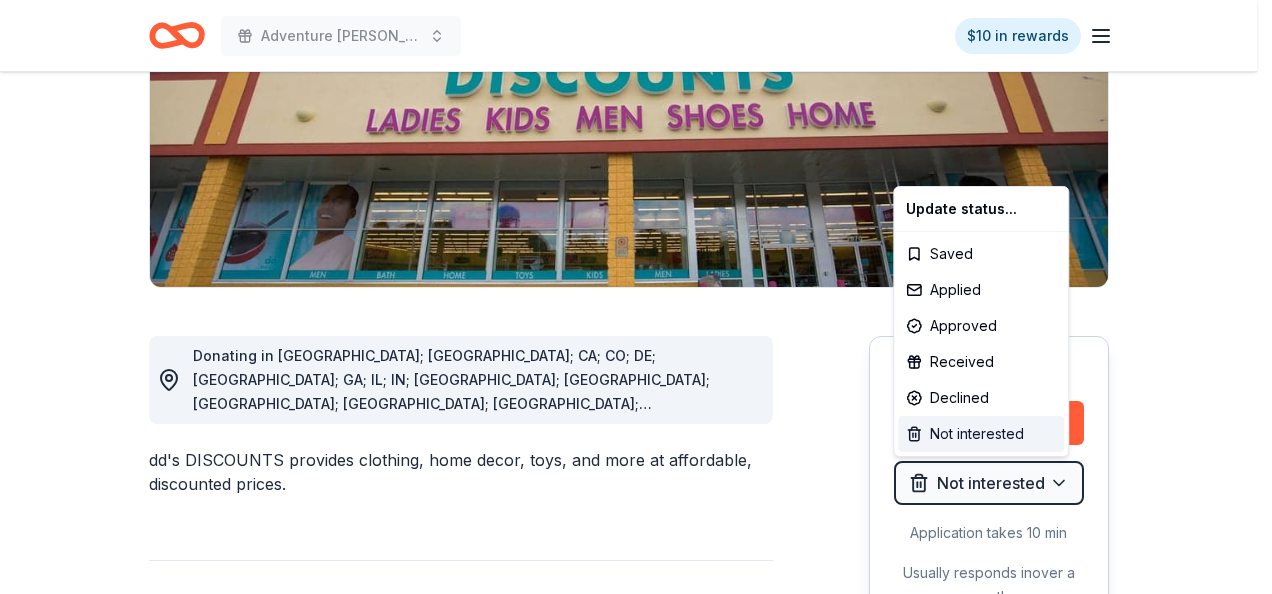 click on "Not interested" at bounding box center (981, 434) 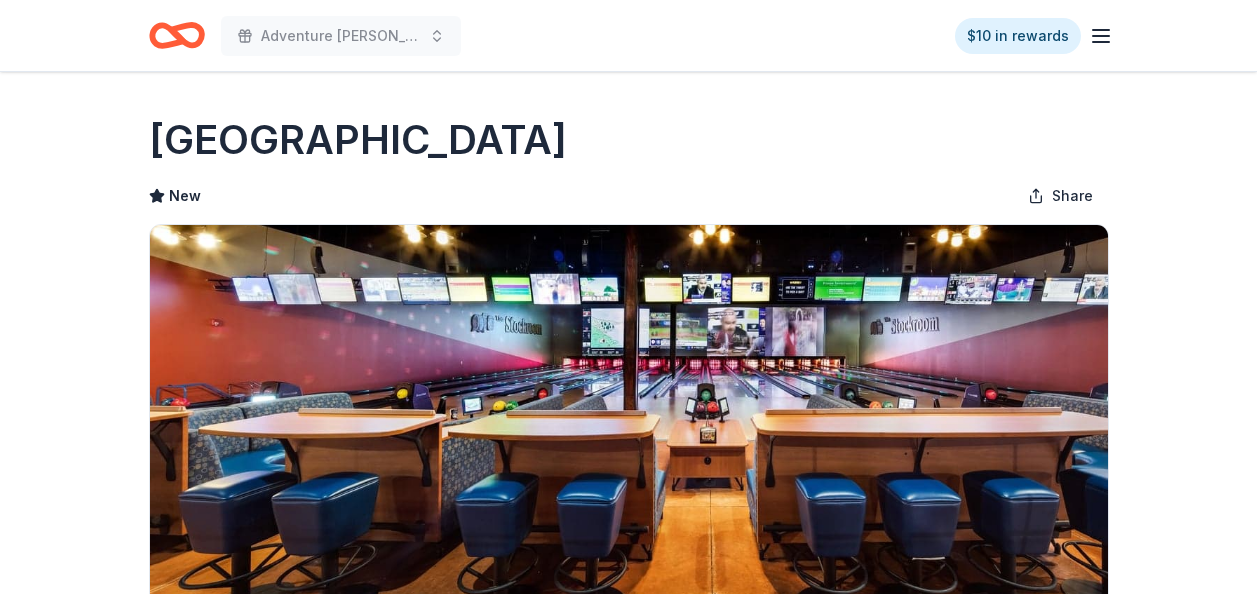 scroll, scrollTop: 0, scrollLeft: 0, axis: both 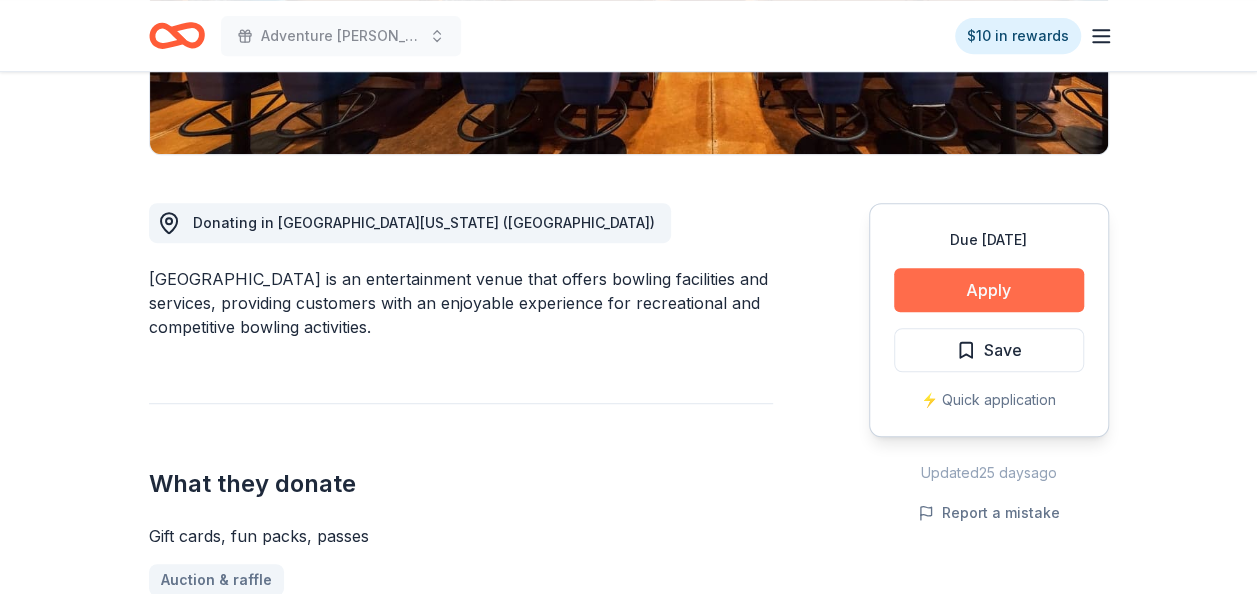 click on "Apply" at bounding box center [989, 290] 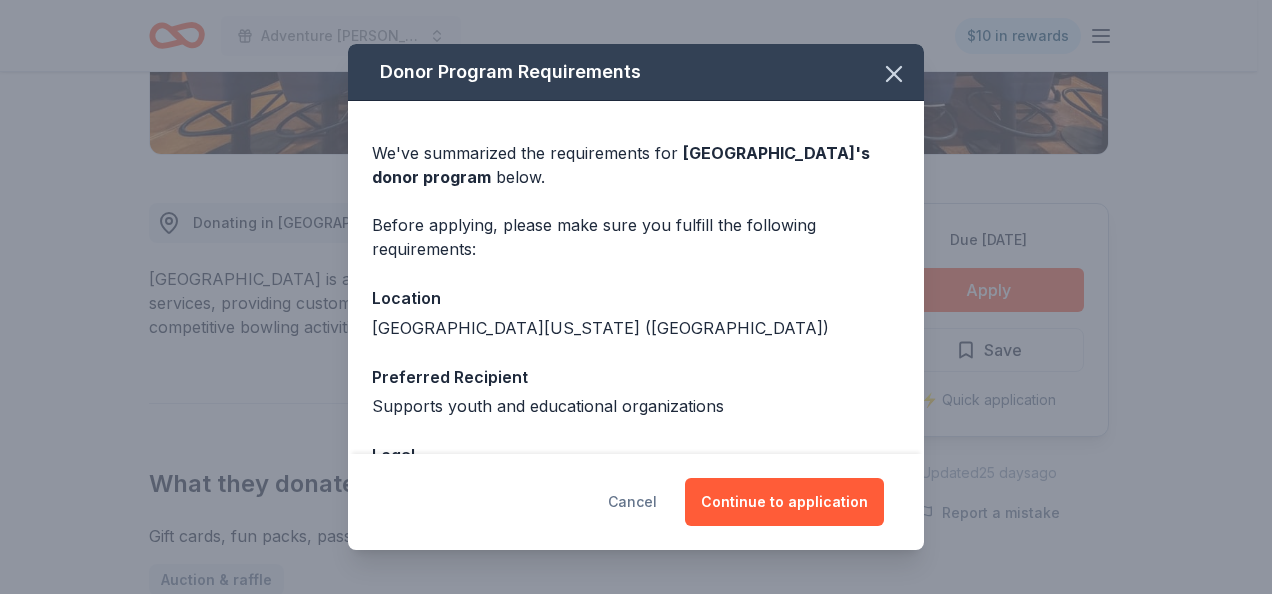 click on "Cancel" at bounding box center (632, 502) 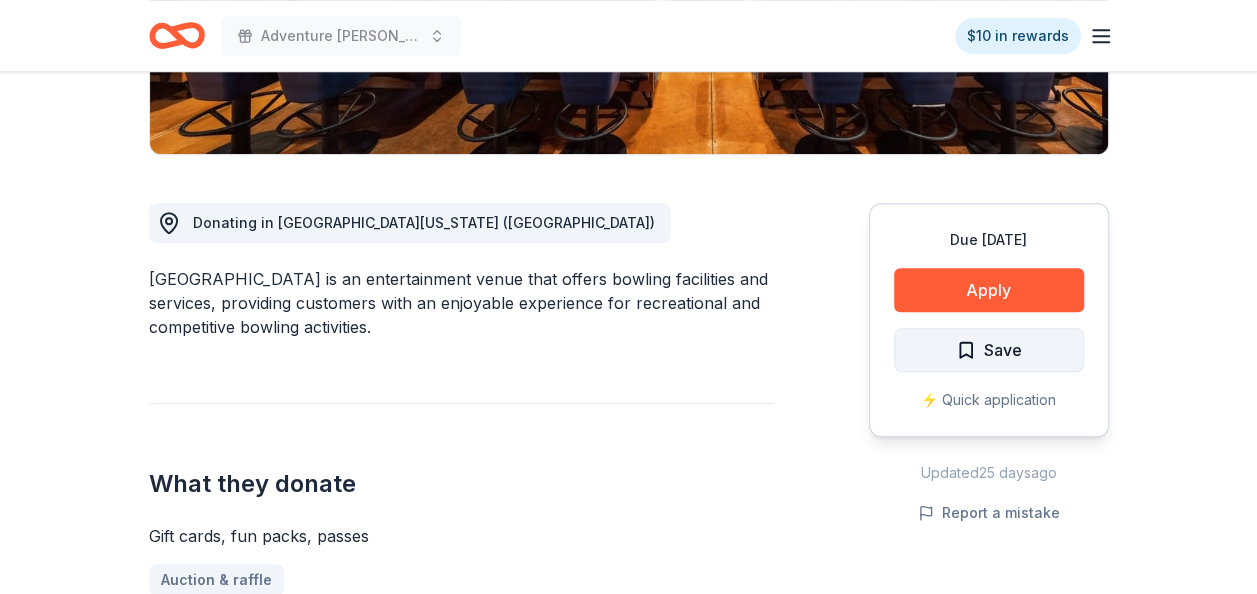 click on "Save" at bounding box center (989, 350) 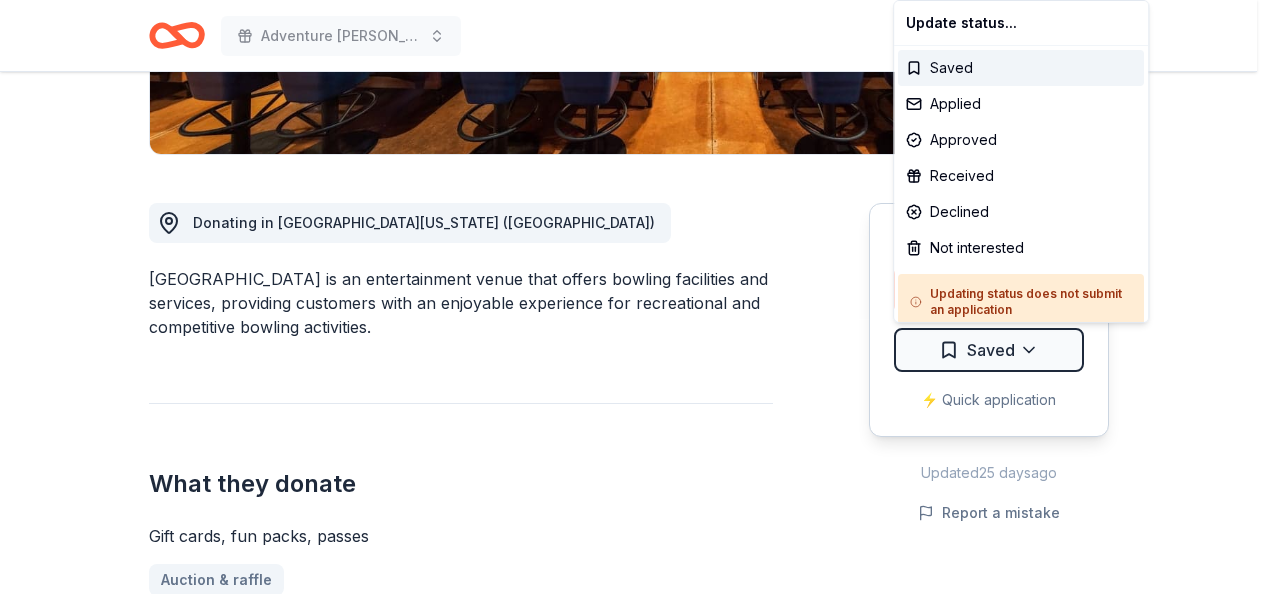 click on "Adventure [PERSON_NAME] Off Against [MEDICAL_DATA]-Fairways For Fighters $10 in rewards Due [DATE] Share [GEOGRAPHIC_DATA] New Share Donating in [GEOGRAPHIC_DATA][US_STATE] ([GEOGRAPHIC_DATA]) [GEOGRAPHIC_DATA] is an entertainment venue that offers bowling facilities and services, providing customers with an enjoyable experience for recreational and competitive bowling activities. What they donate Gift cards, fun packs, passes Auction & raffle Donation is small & easy to send to guests Who they donate to  Preferred Supports youth and educational organizations Children Education 501(c)(3) preferred Upgrade to Pro to view approval rates and average donation values Due [DATE] Apply Saved ⚡️ Quick application Updated  [DATE] Report a mistake New Be the first to review this company! Leave a review Similar donors Top rated 3   applies  last week 202 days left Online app WonderWorks Orlando 5.0 Tickets Local 202 days left Online app Congaree and Penn New Gift certificate(s) Local 202 days left New Ticket(s) 3" at bounding box center [636, -156] 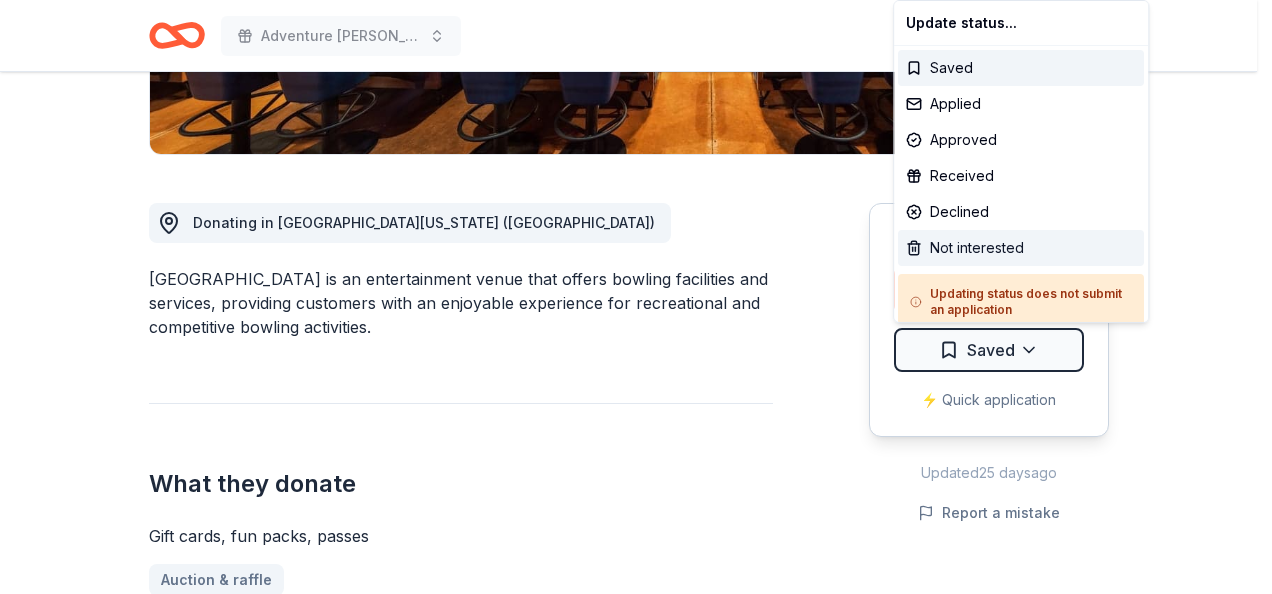 click on "Not interested" at bounding box center (1021, 248) 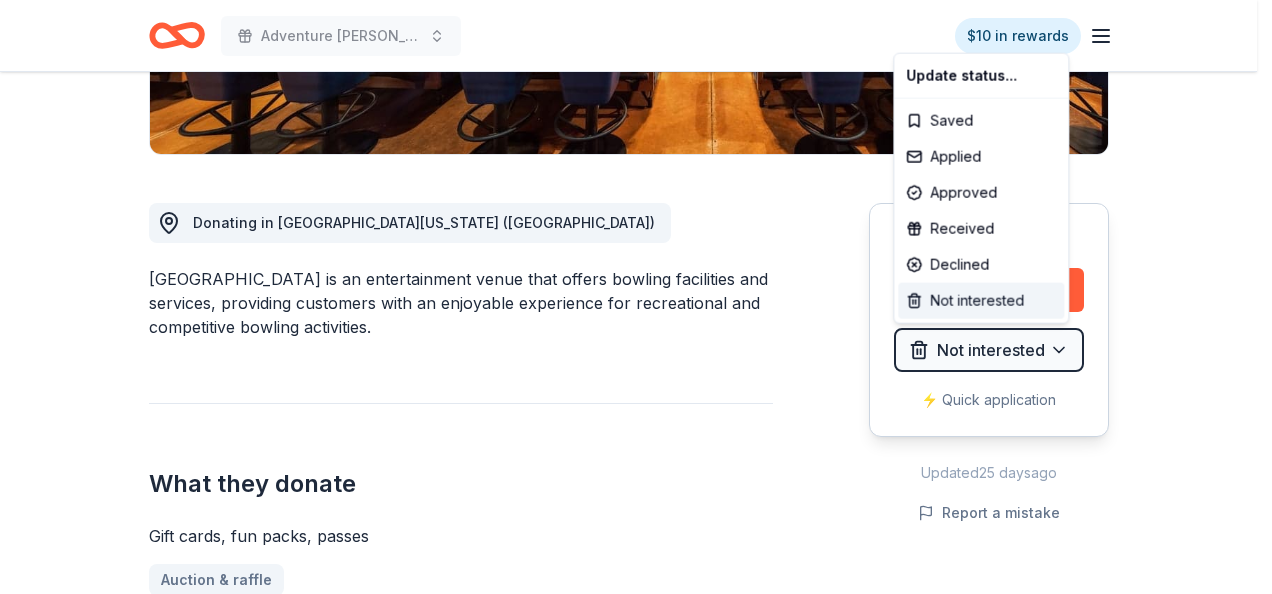 click on "Not interested" at bounding box center (981, 301) 